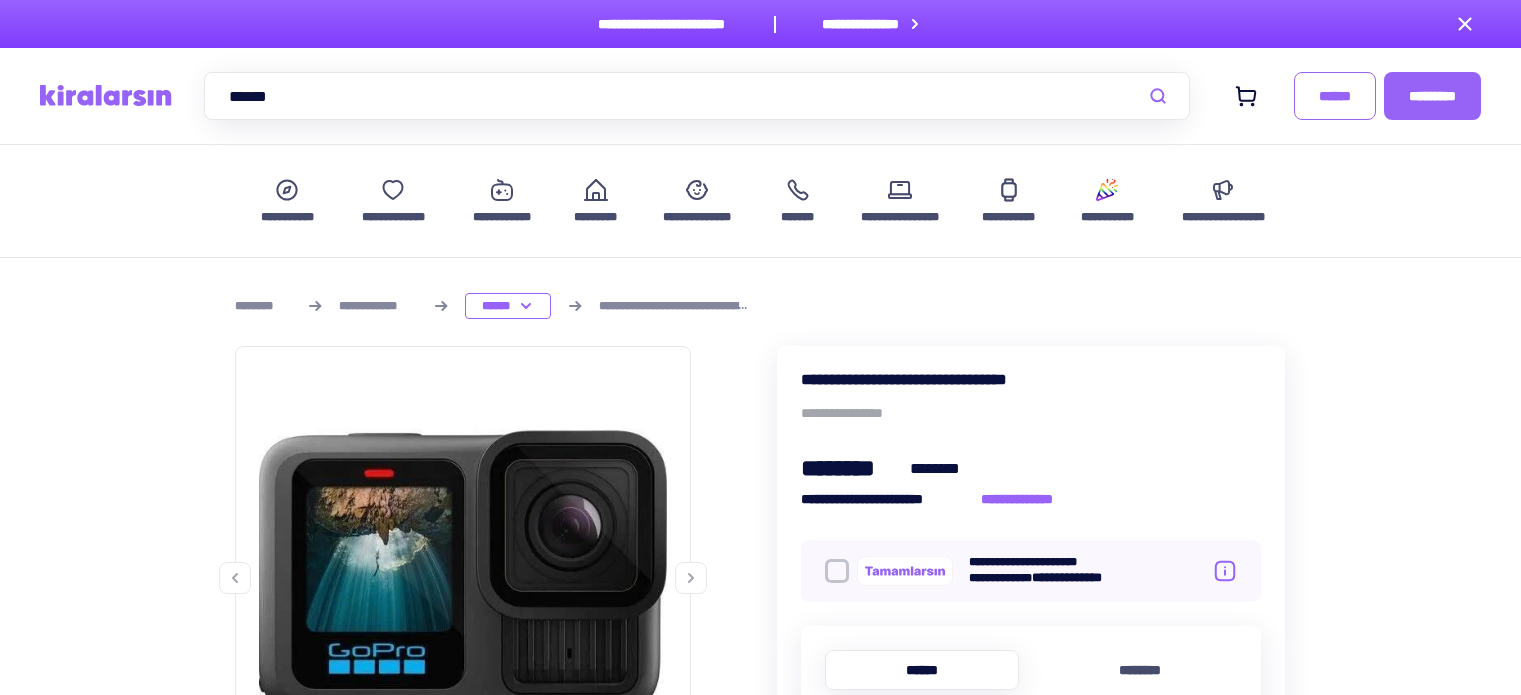 click on "**********" at bounding box center [1023, 742] 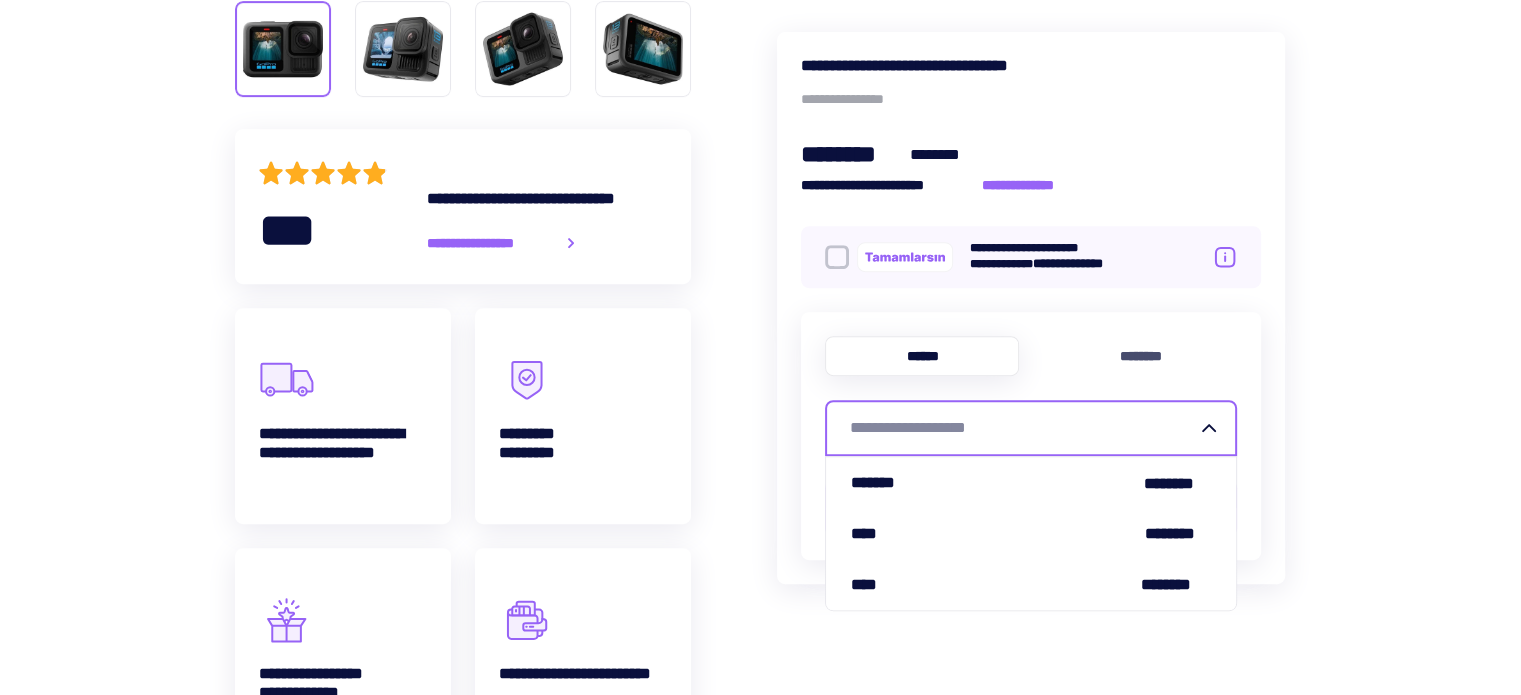 scroll, scrollTop: 0, scrollLeft: 0, axis: both 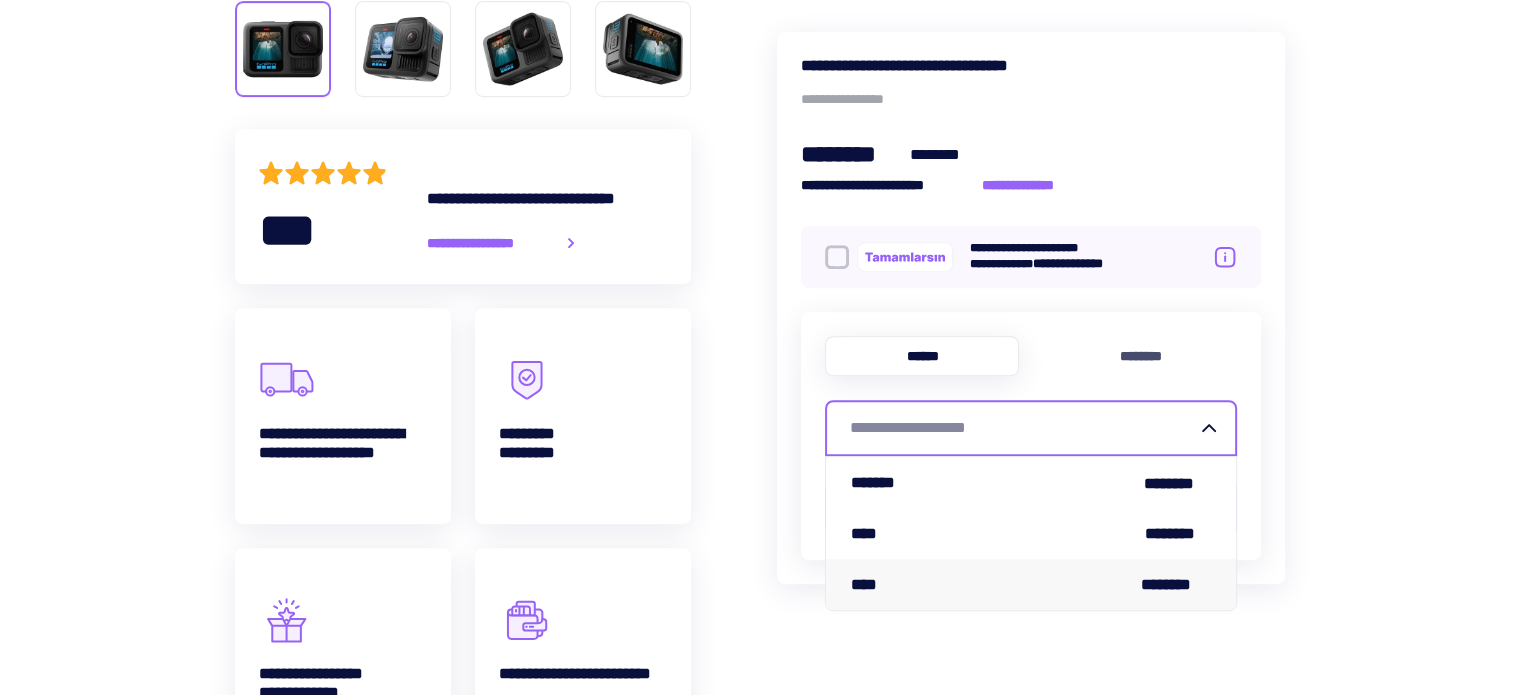 click on "**** ********" at bounding box center [1031, 584] 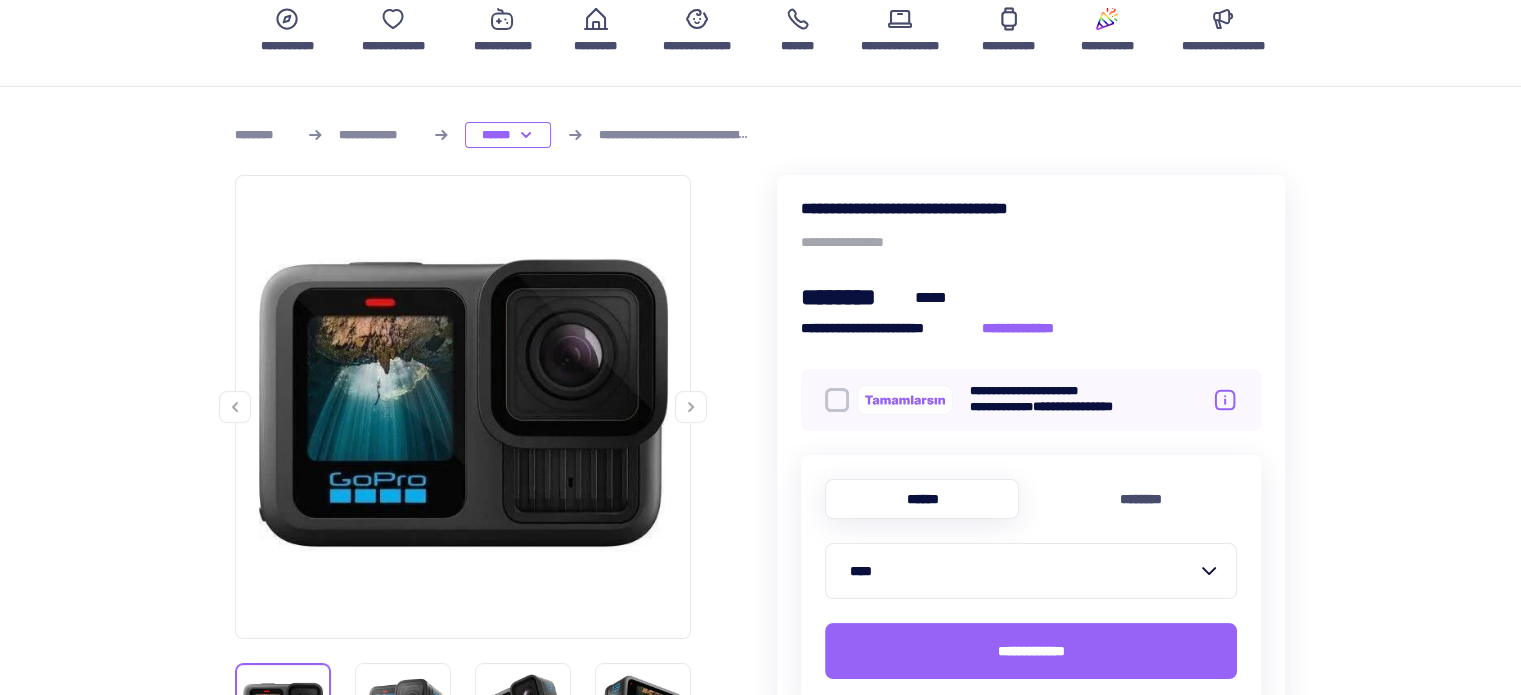 scroll, scrollTop: 166, scrollLeft: 0, axis: vertical 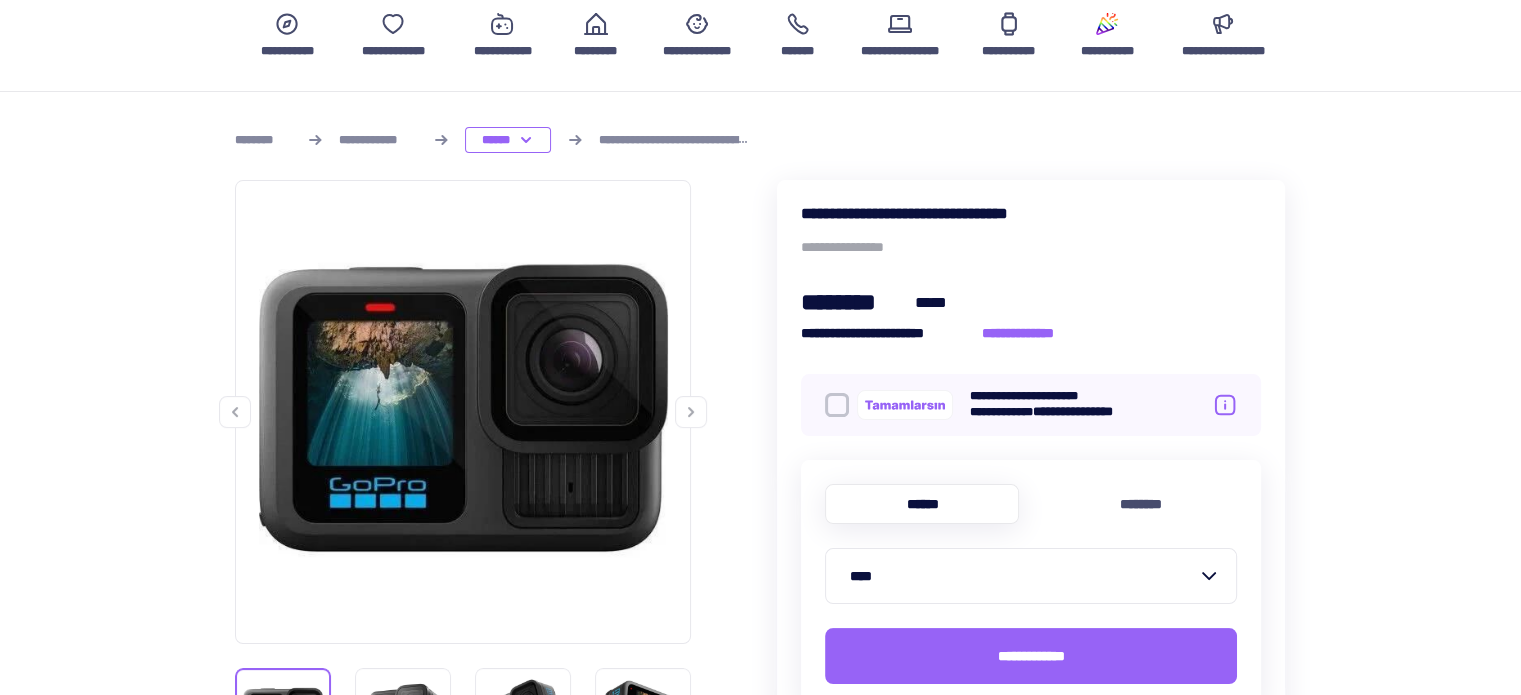 click on "****" at bounding box center [1023, 576] 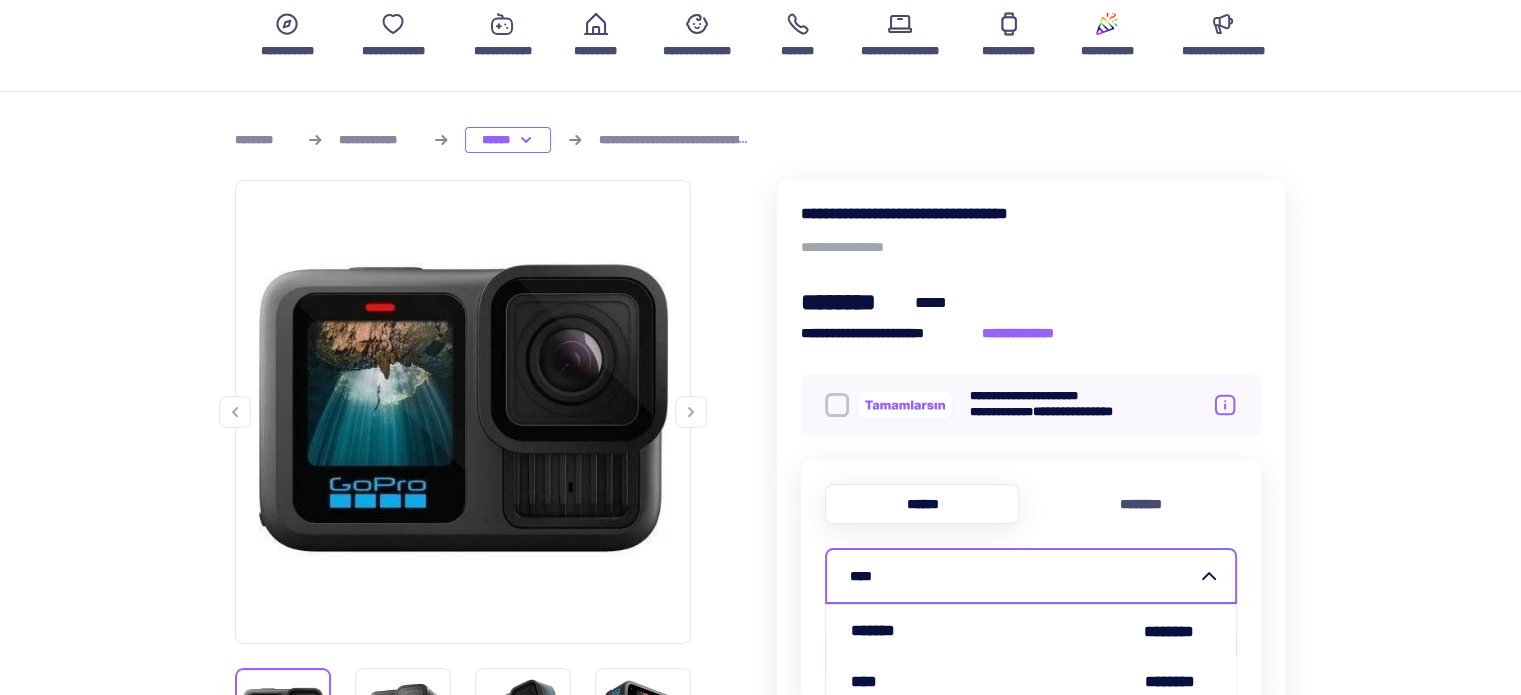 click on "****" at bounding box center [1023, 576] 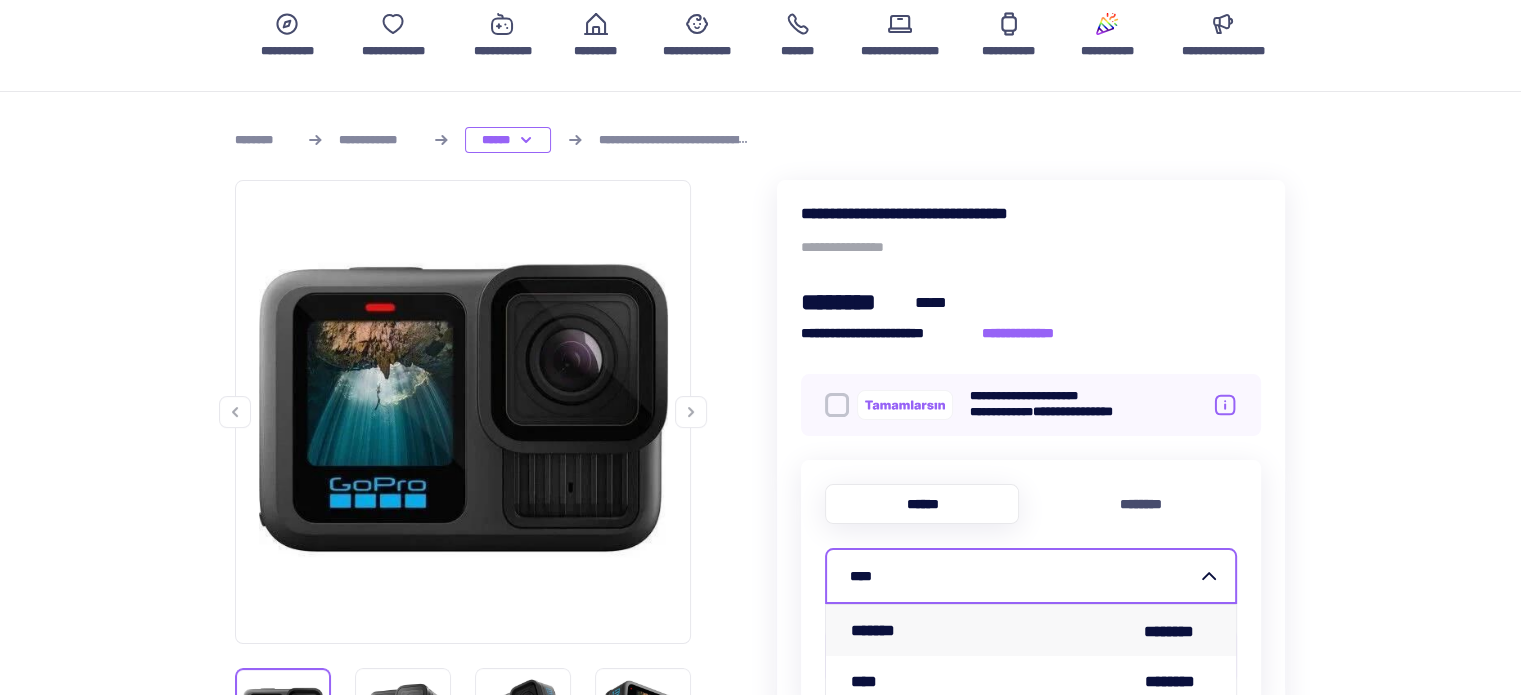 click on "******* ********" at bounding box center (1031, 630) 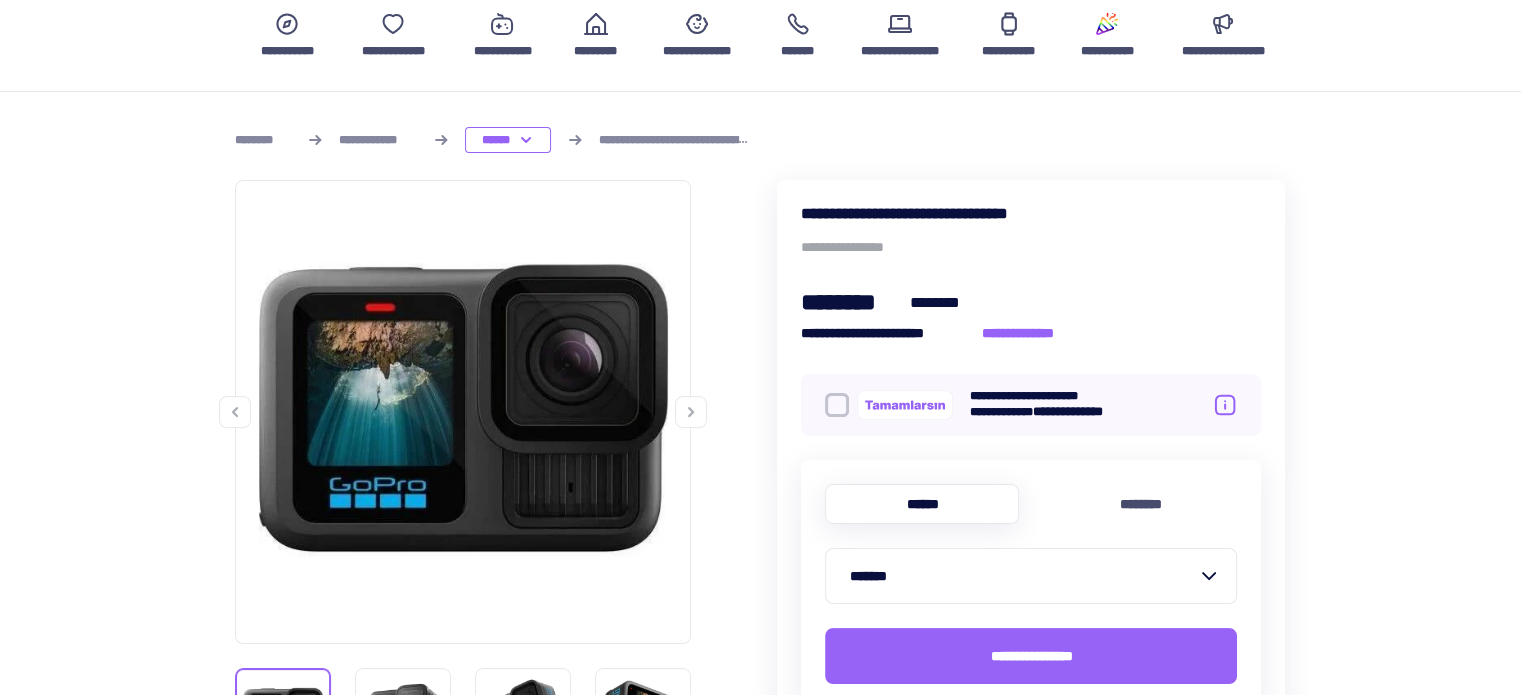 click on "*******" at bounding box center [1023, 576] 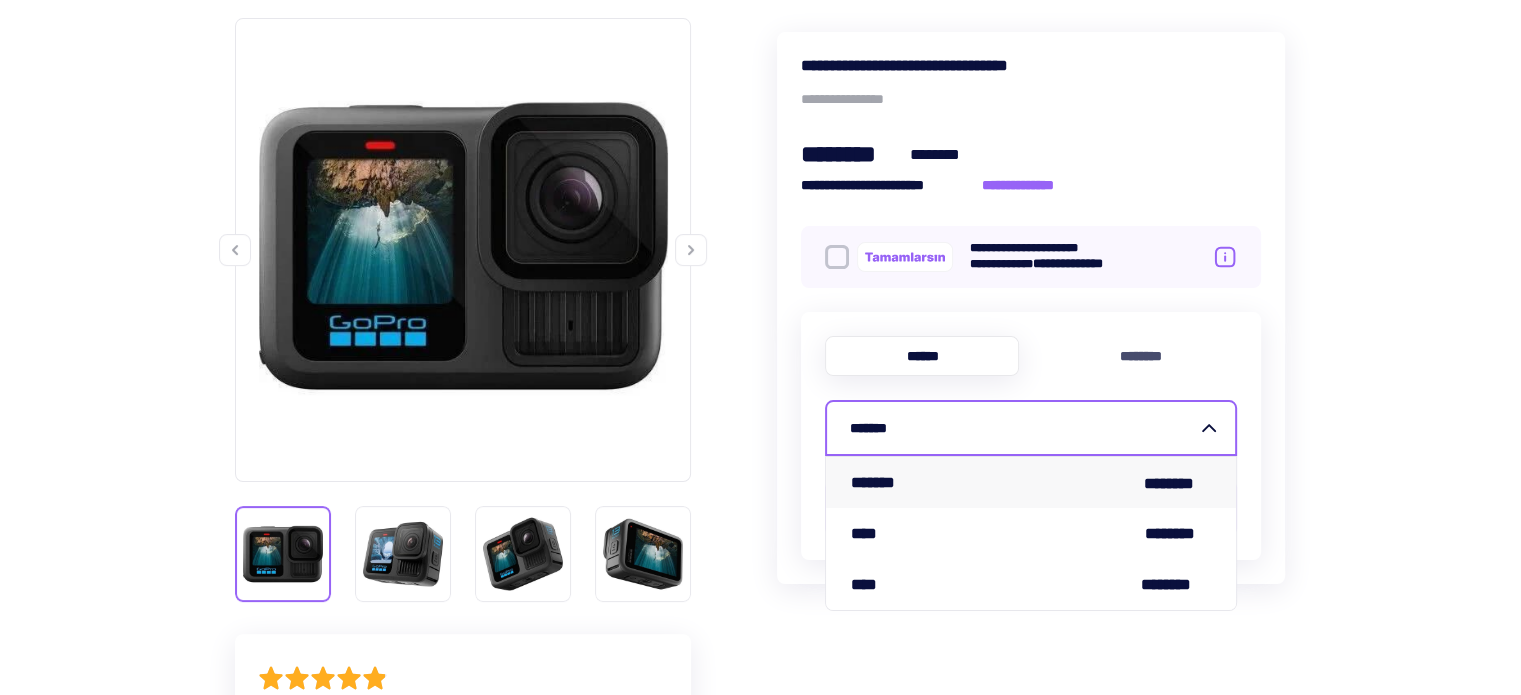 scroll, scrollTop: 333, scrollLeft: 0, axis: vertical 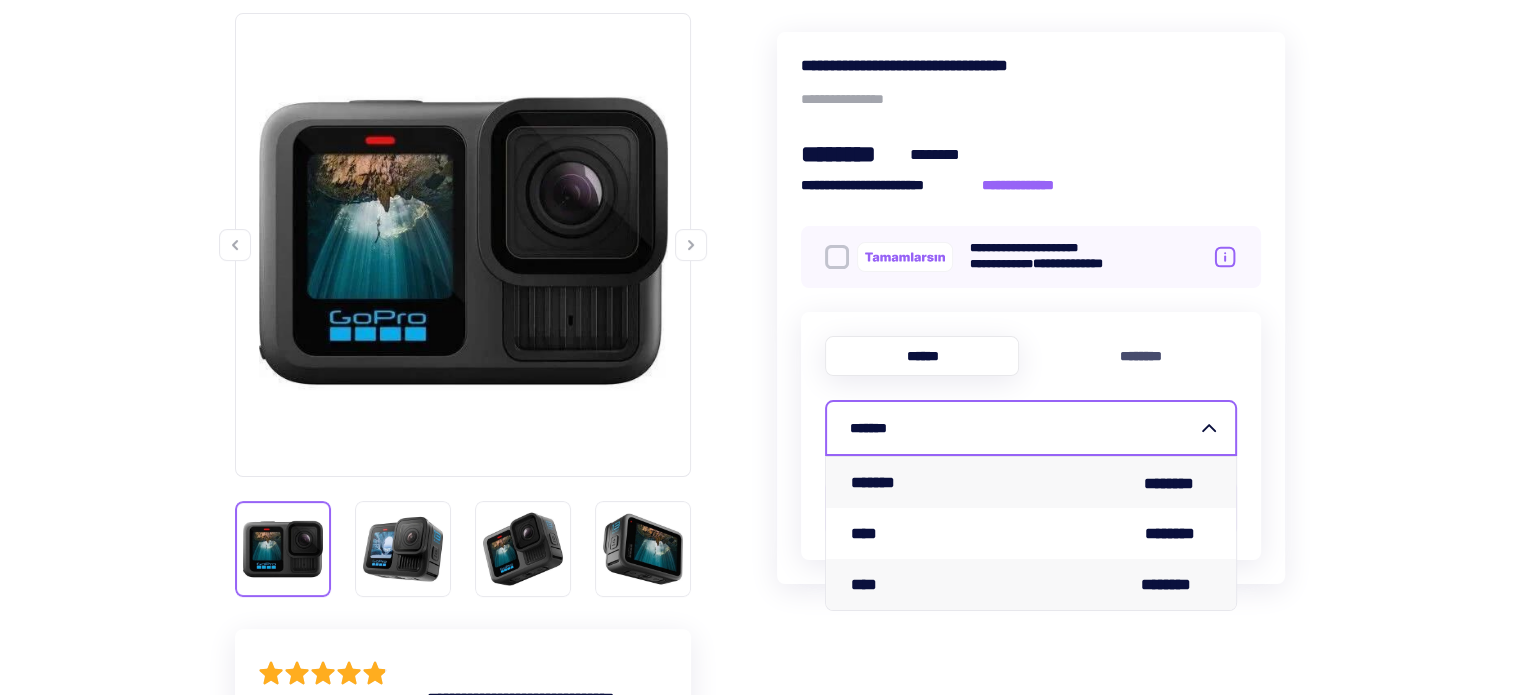 click on "********" at bounding box center [1177, 584] 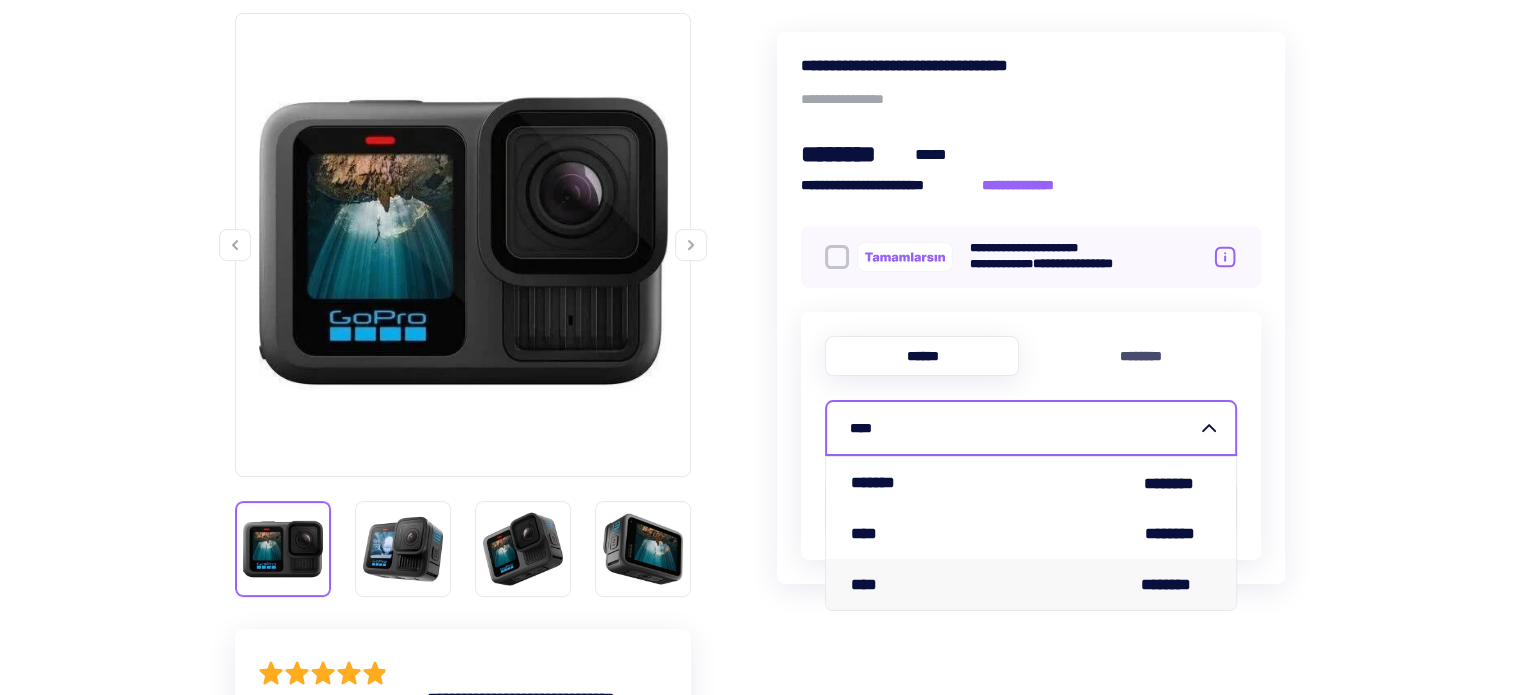 click on "****" at bounding box center [1023, 428] 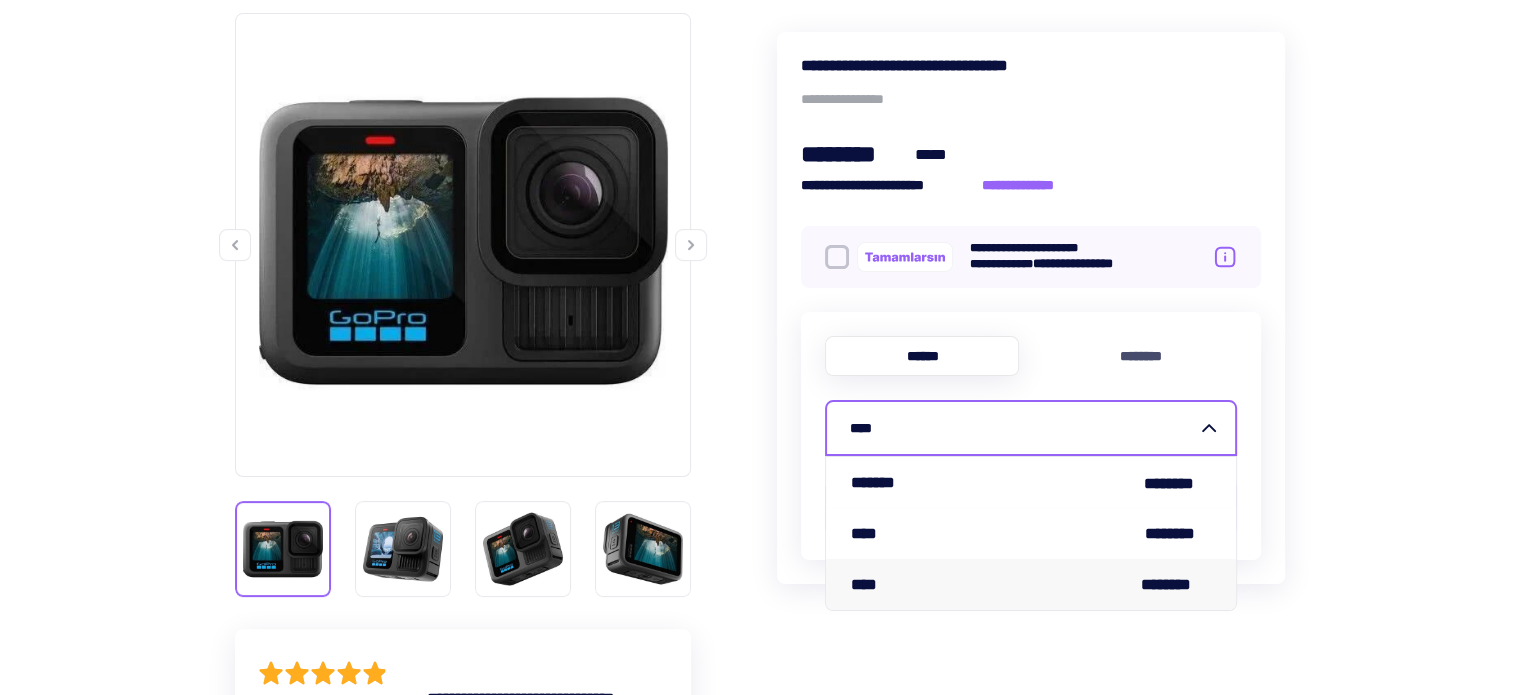 click on "****" at bounding box center [1023, 428] 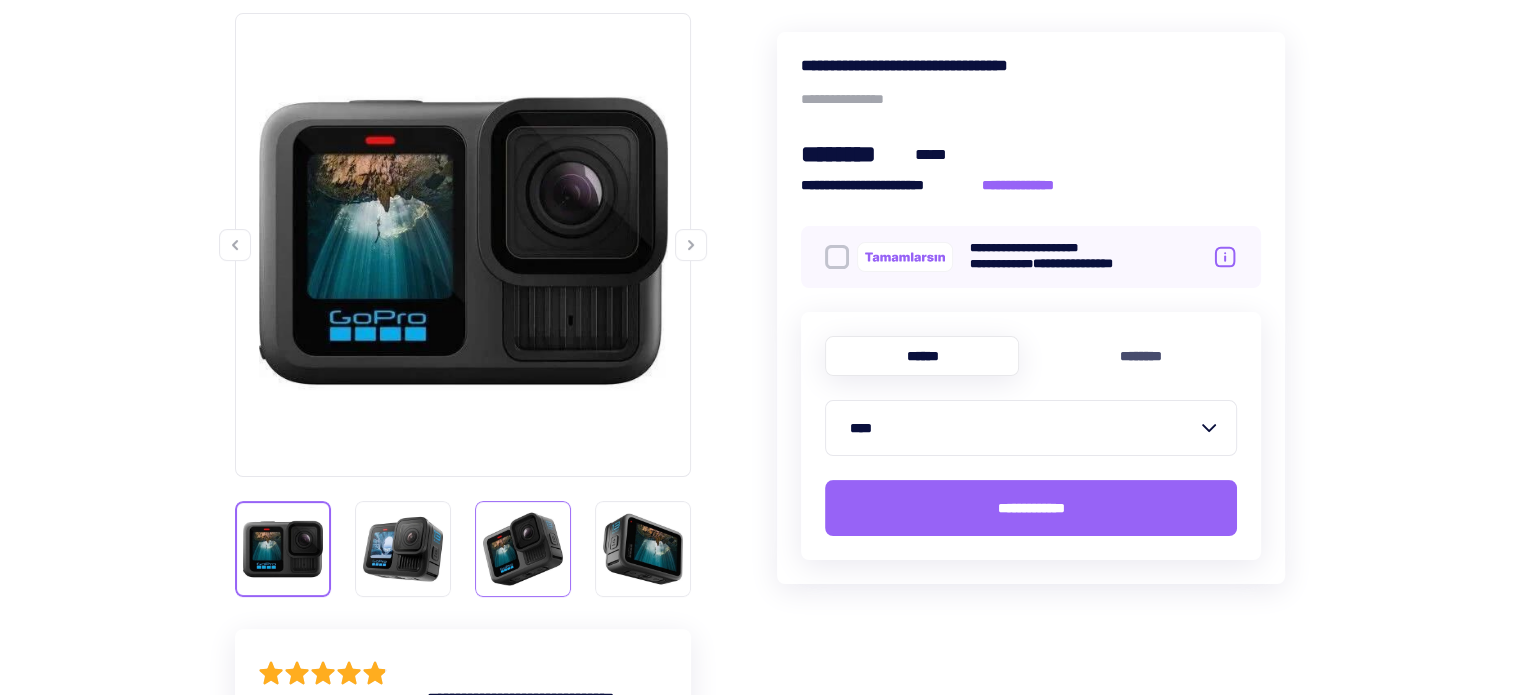 click at bounding box center [523, 549] 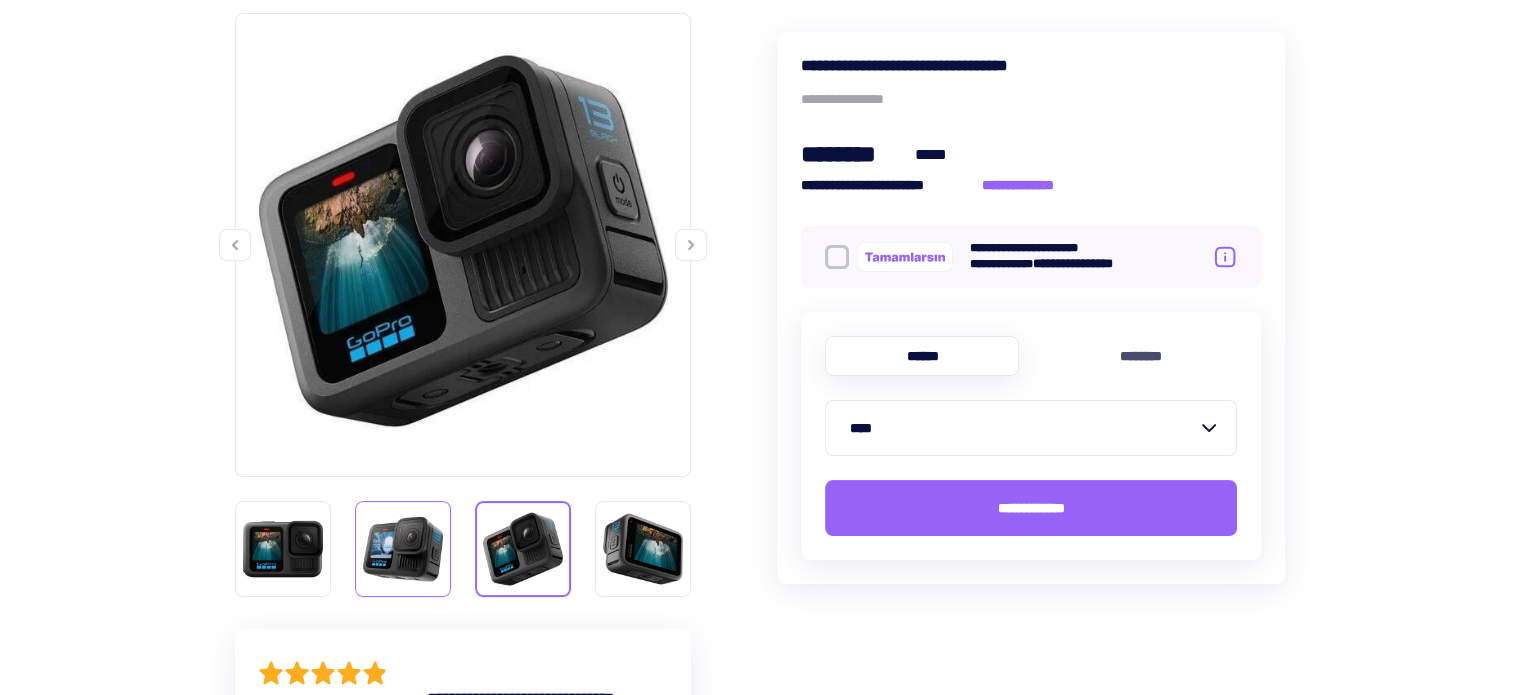 click at bounding box center (403, 549) 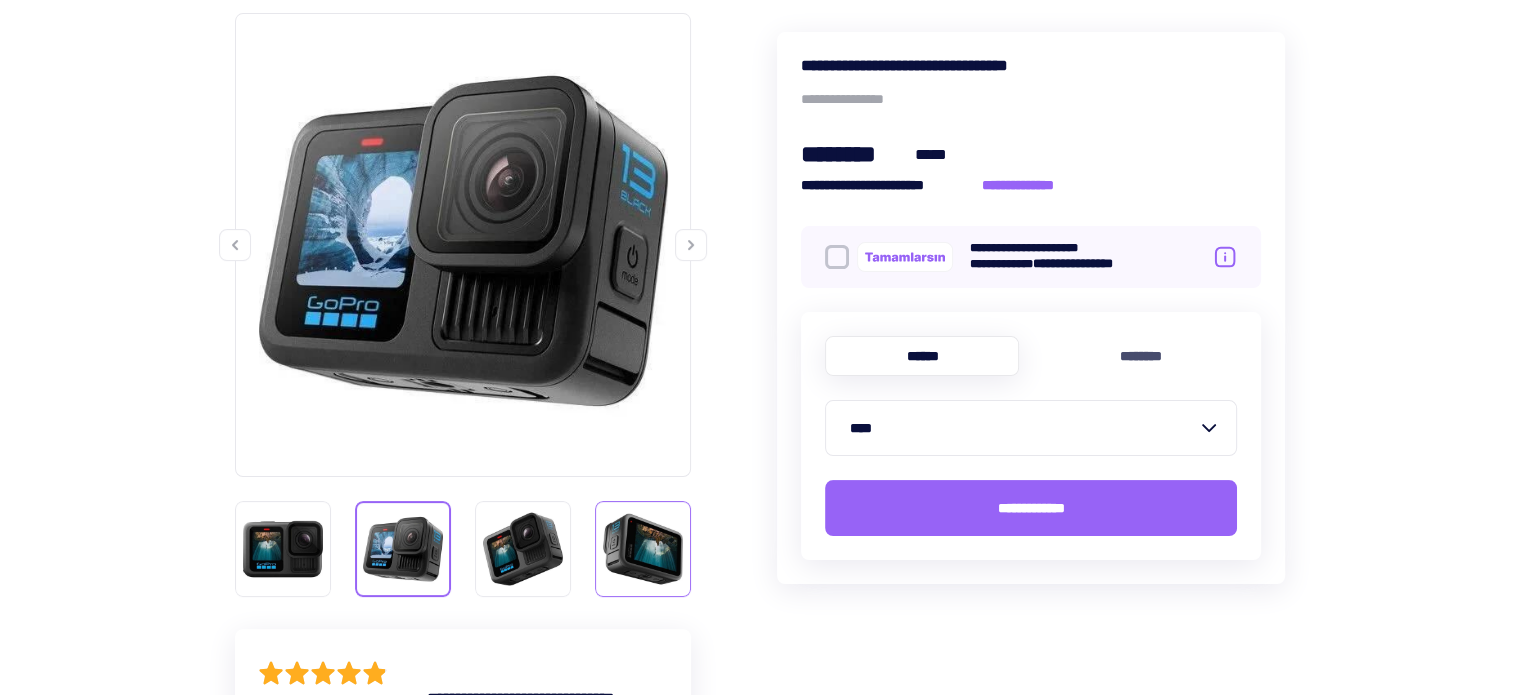 click at bounding box center (643, 549) 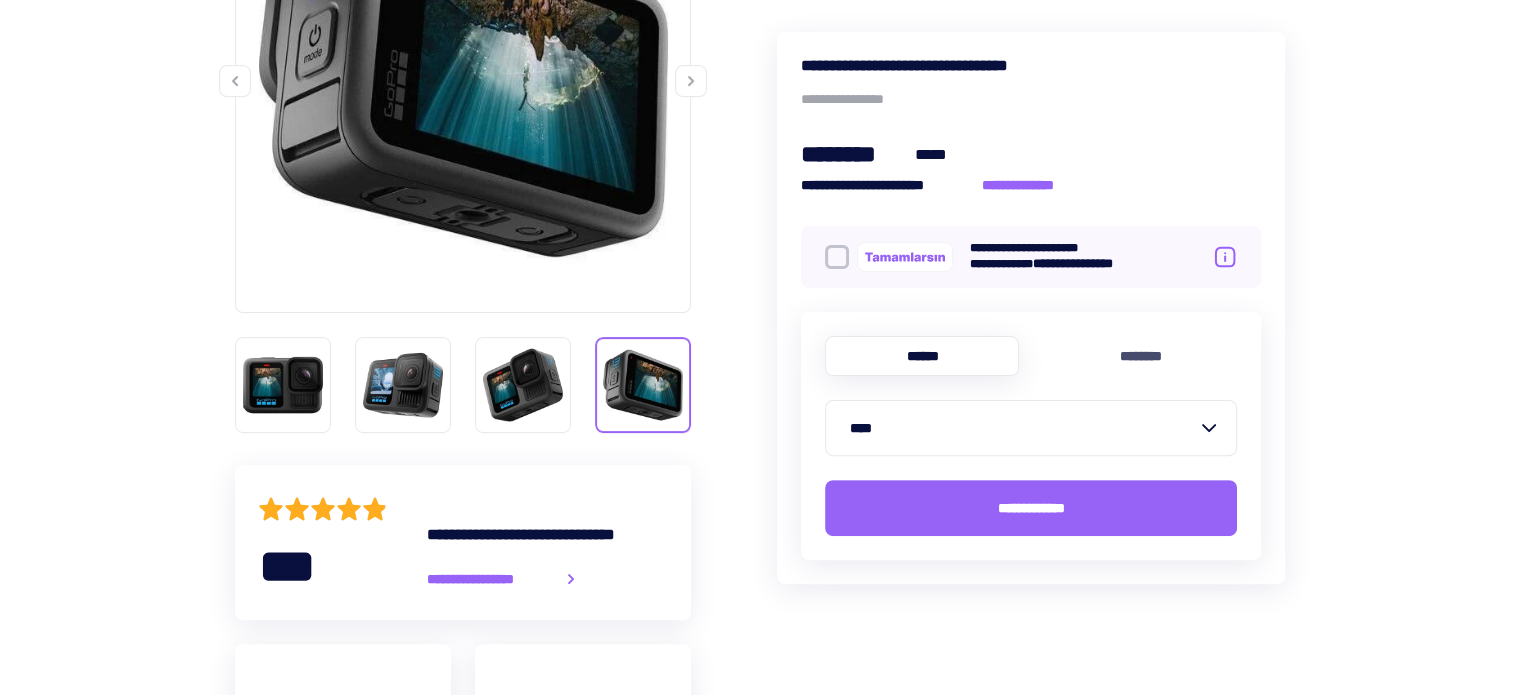 scroll, scrollTop: 500, scrollLeft: 0, axis: vertical 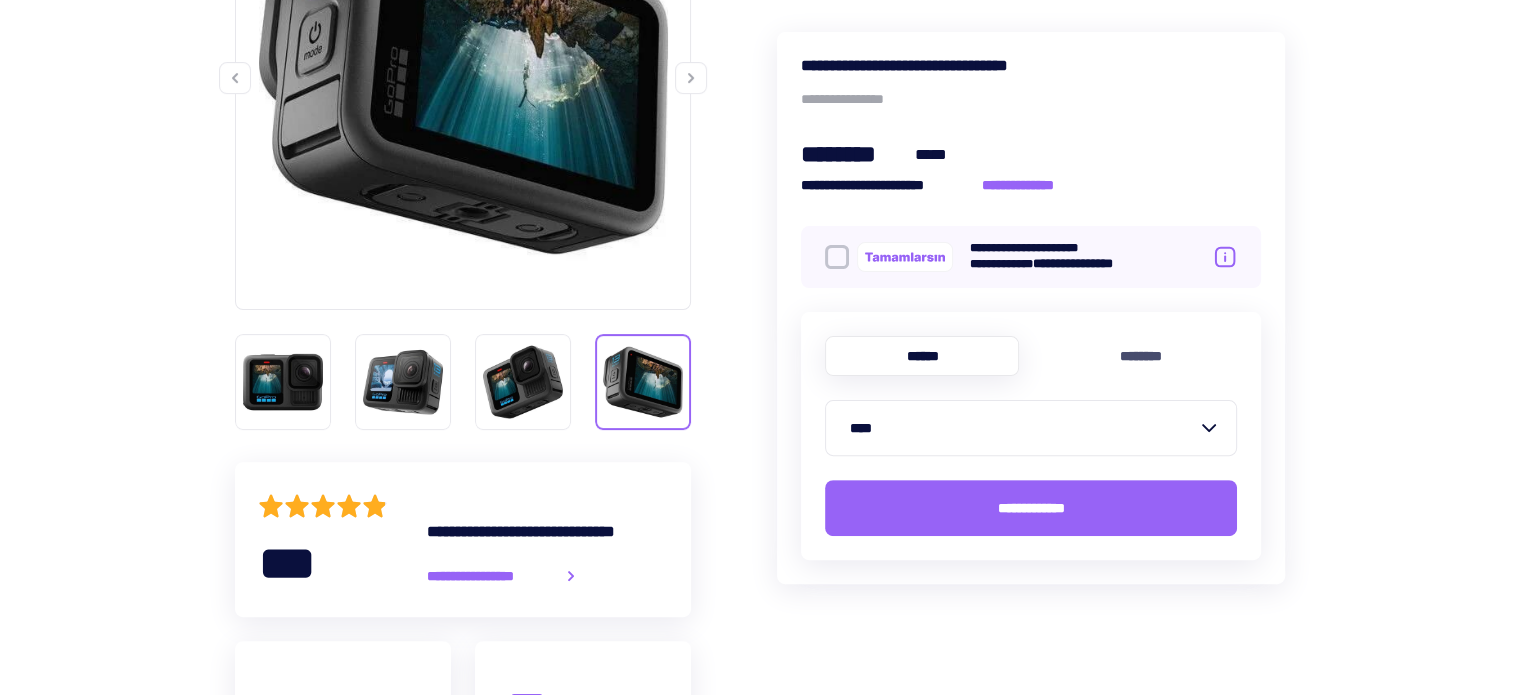 click 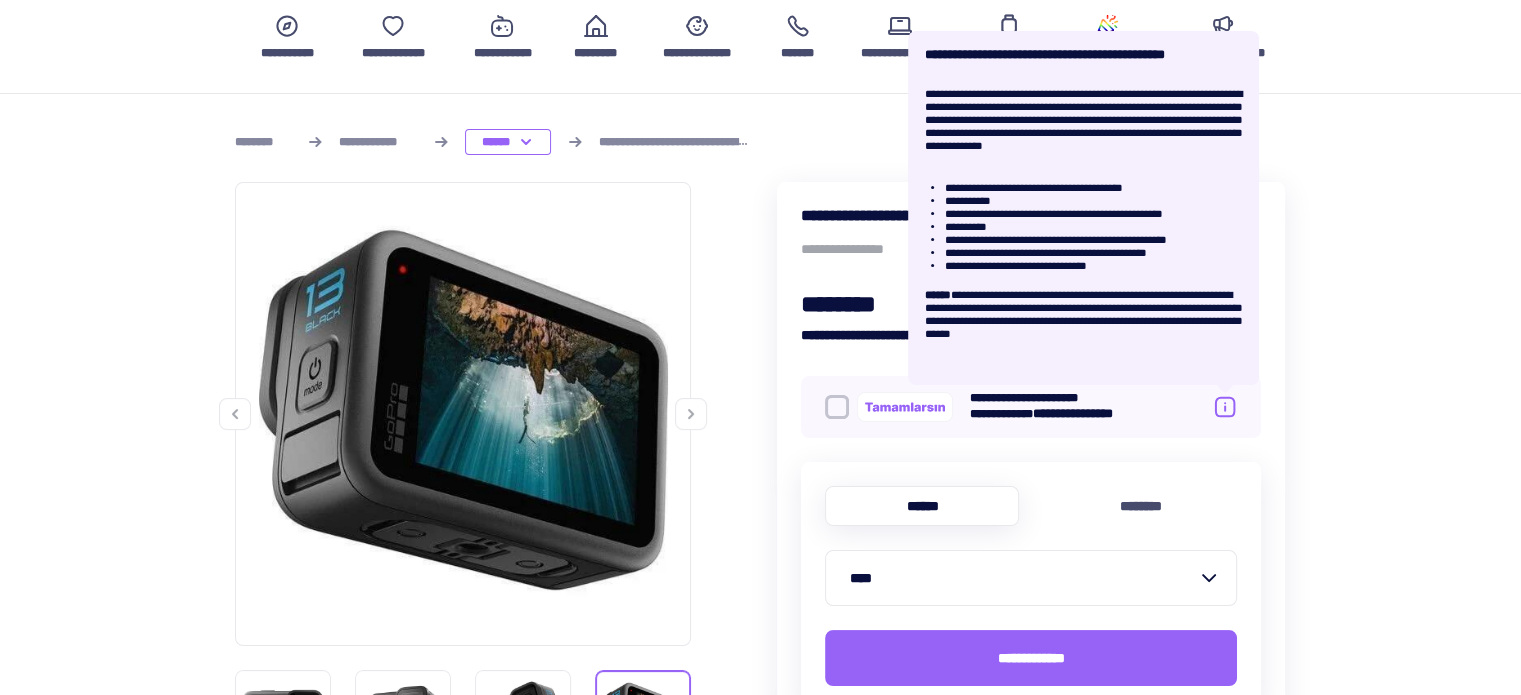 scroll, scrollTop: 0, scrollLeft: 0, axis: both 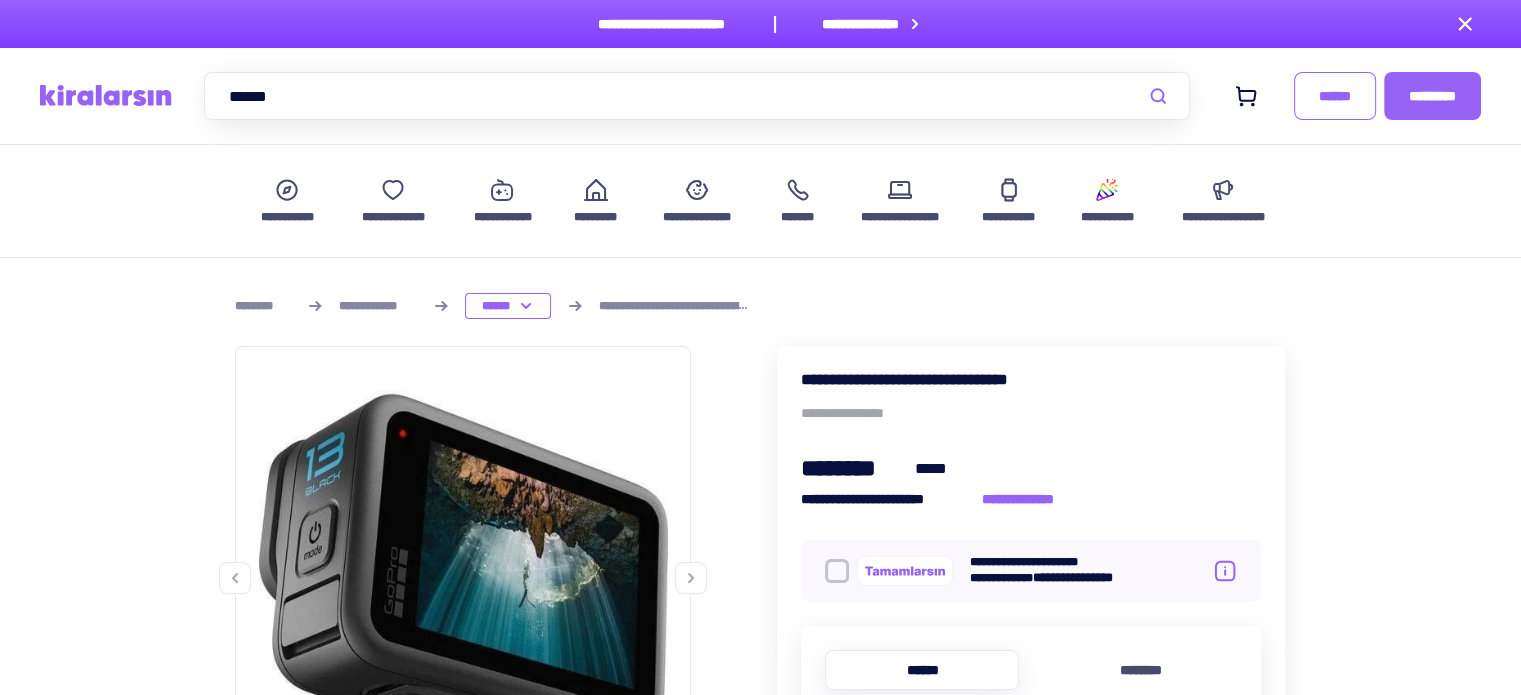 drag, startPoint x: 1058, startPoint y: 294, endPoint x: 1164, endPoint y: 475, distance: 209.75462 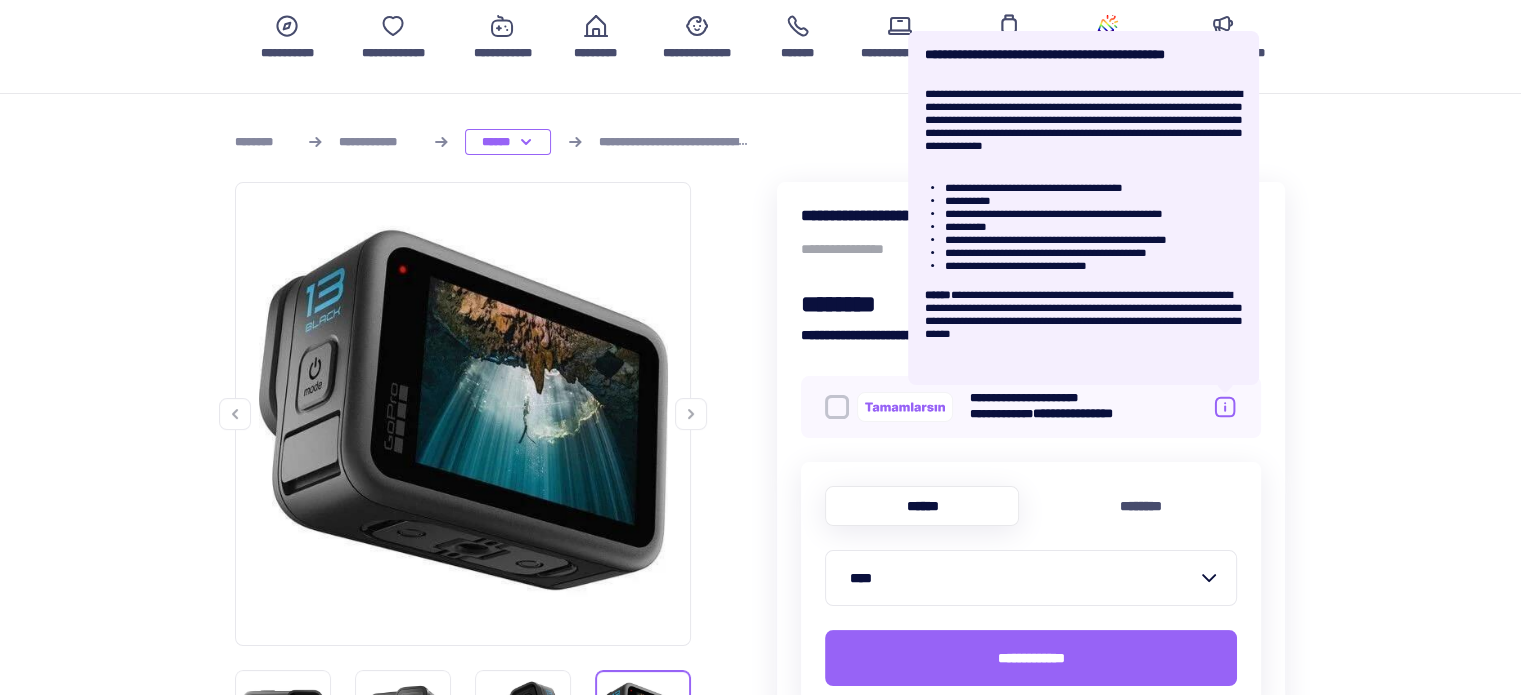 scroll, scrollTop: 166, scrollLeft: 0, axis: vertical 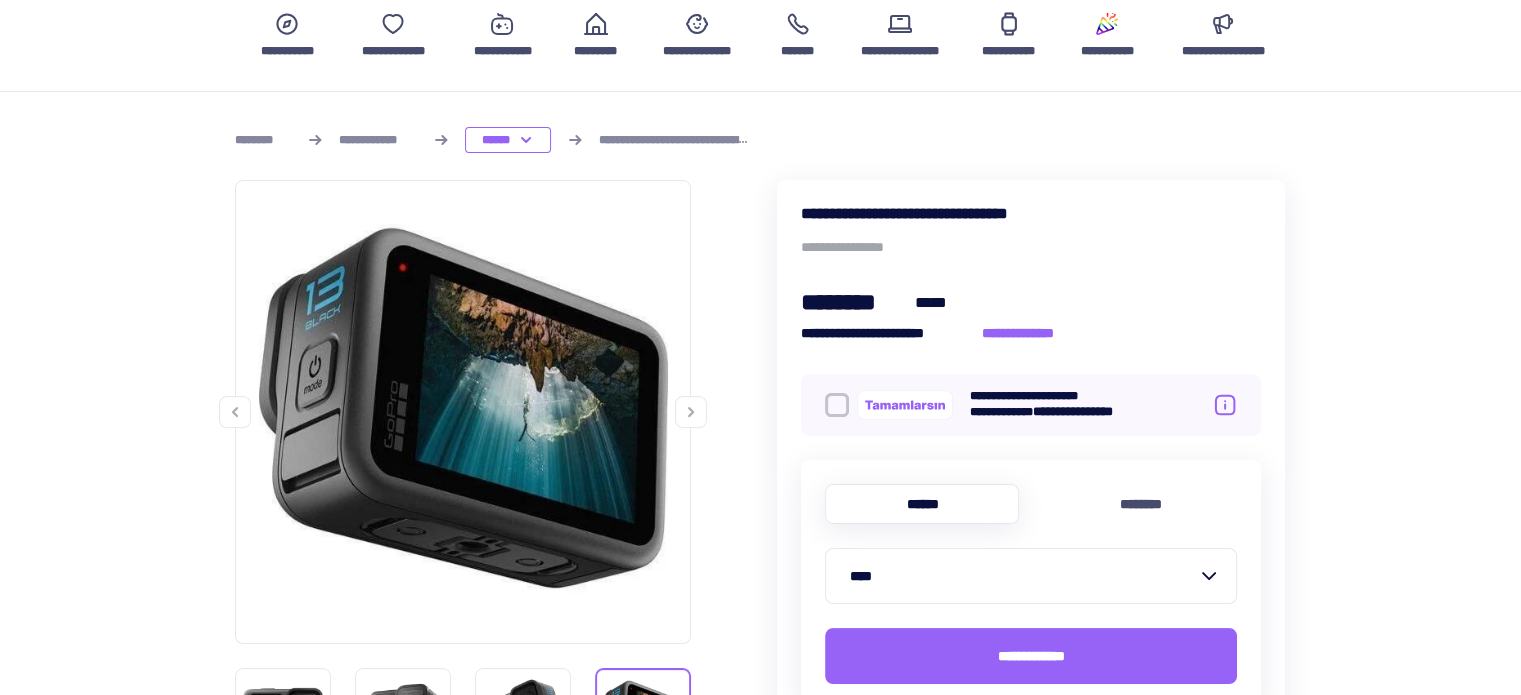 click on "**********" at bounding box center [760, 1452] 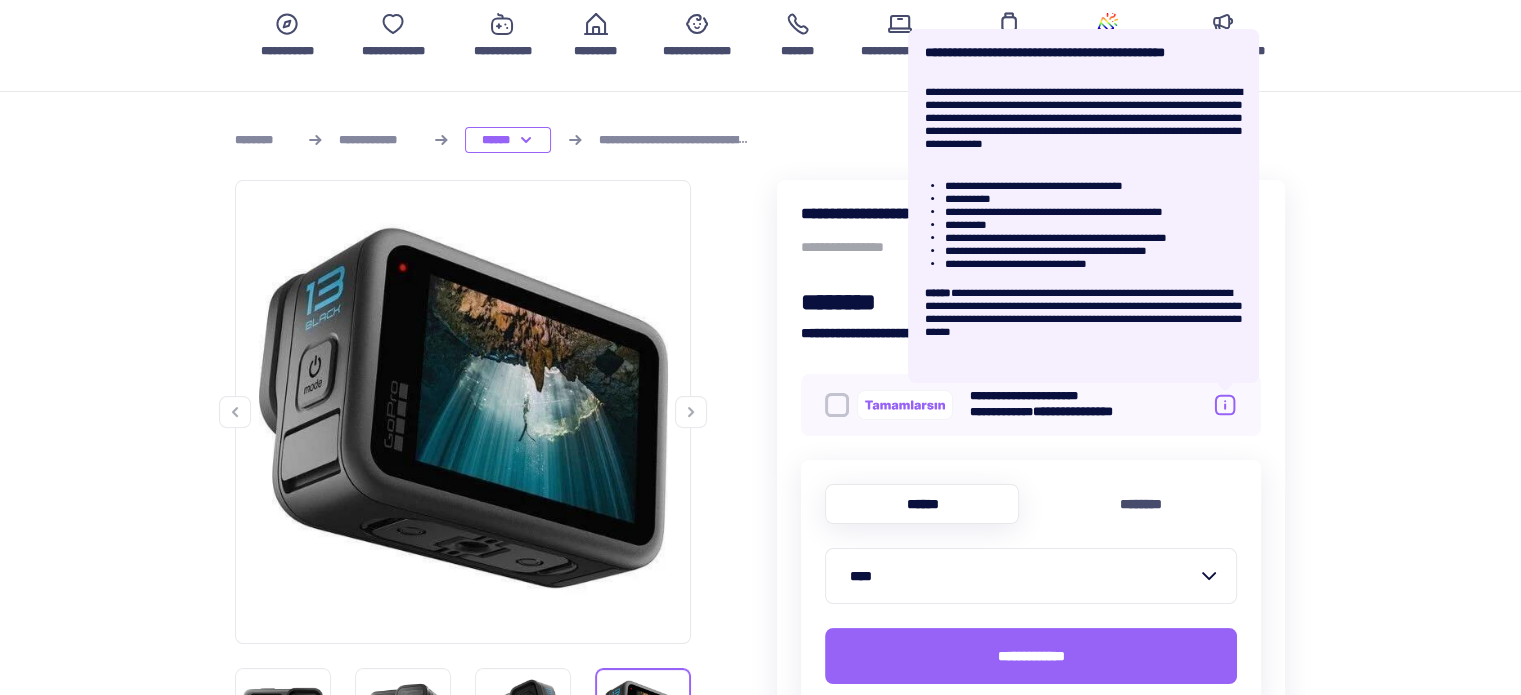 click 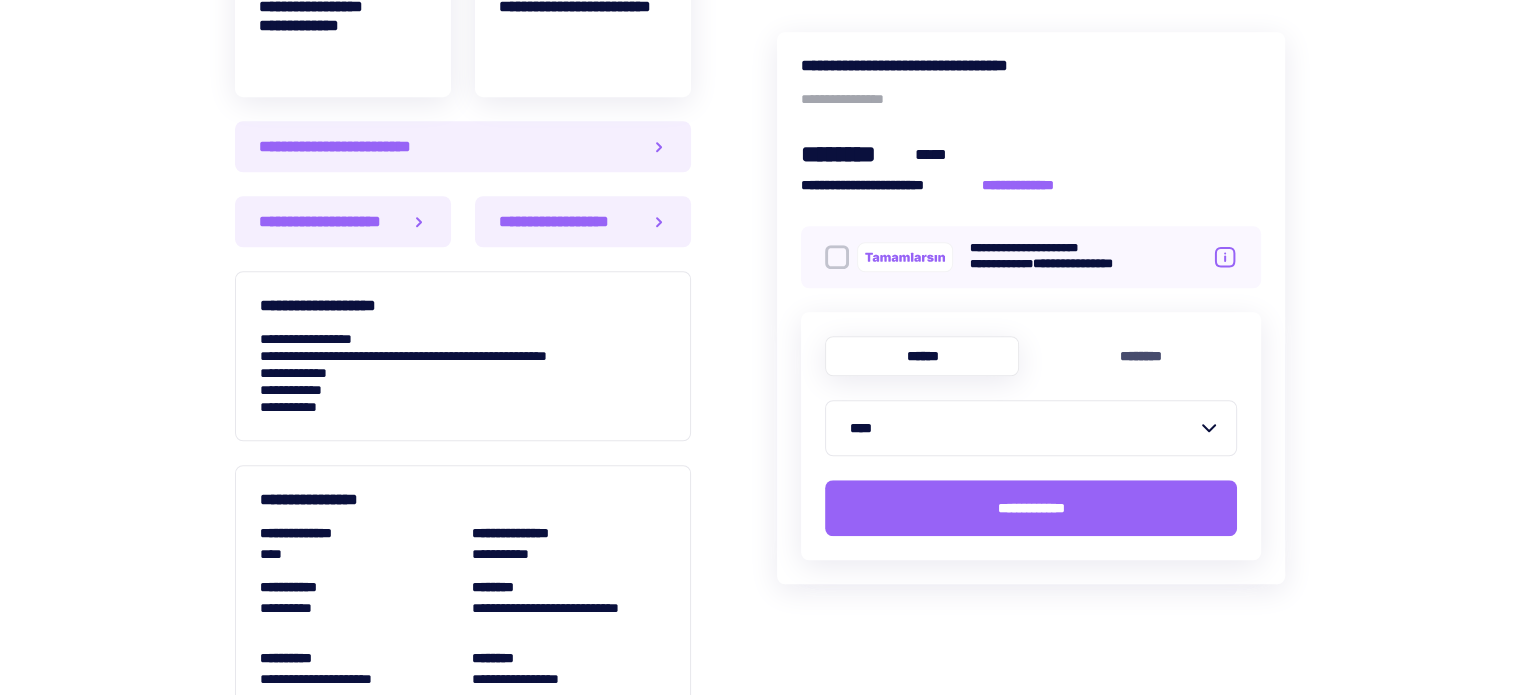 scroll, scrollTop: 1500, scrollLeft: 0, axis: vertical 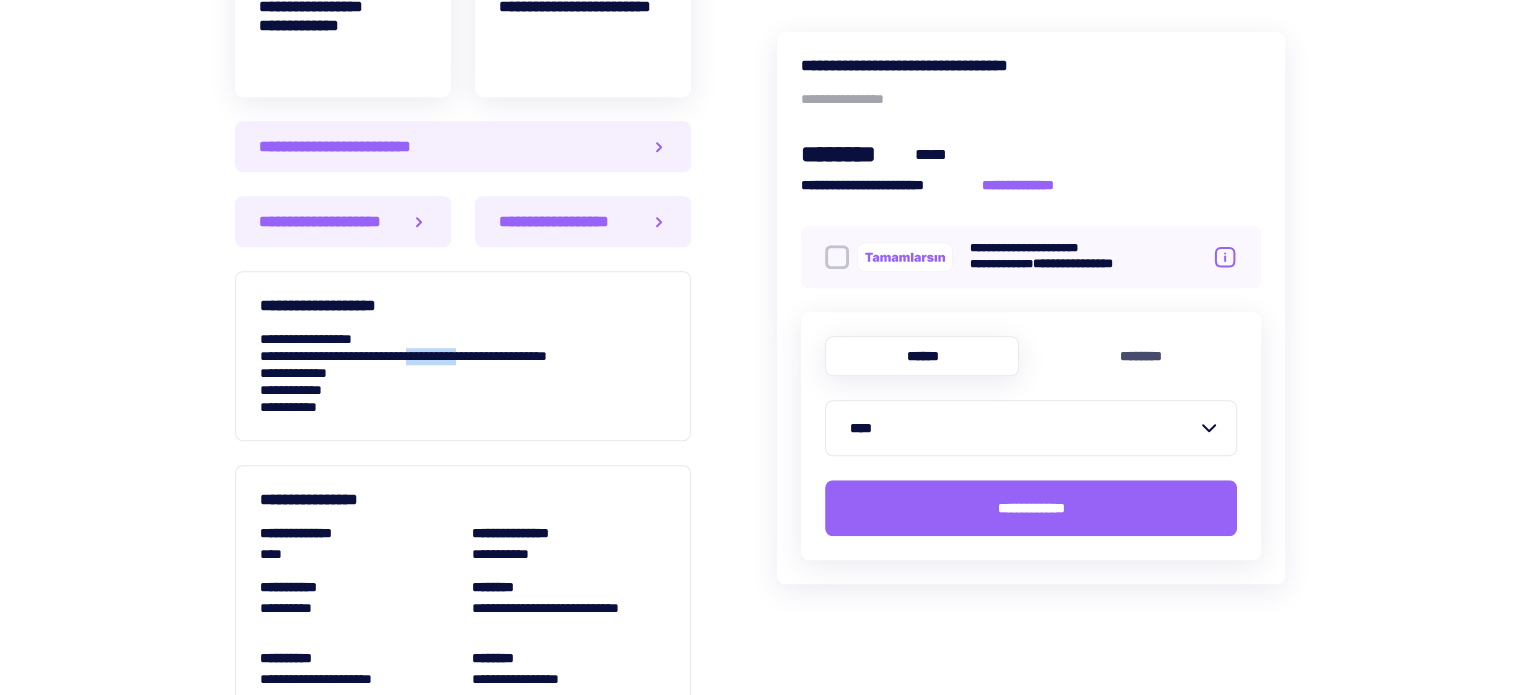 drag, startPoint x: 468, startPoint y: 351, endPoint x: 528, endPoint y: 365, distance: 61.611687 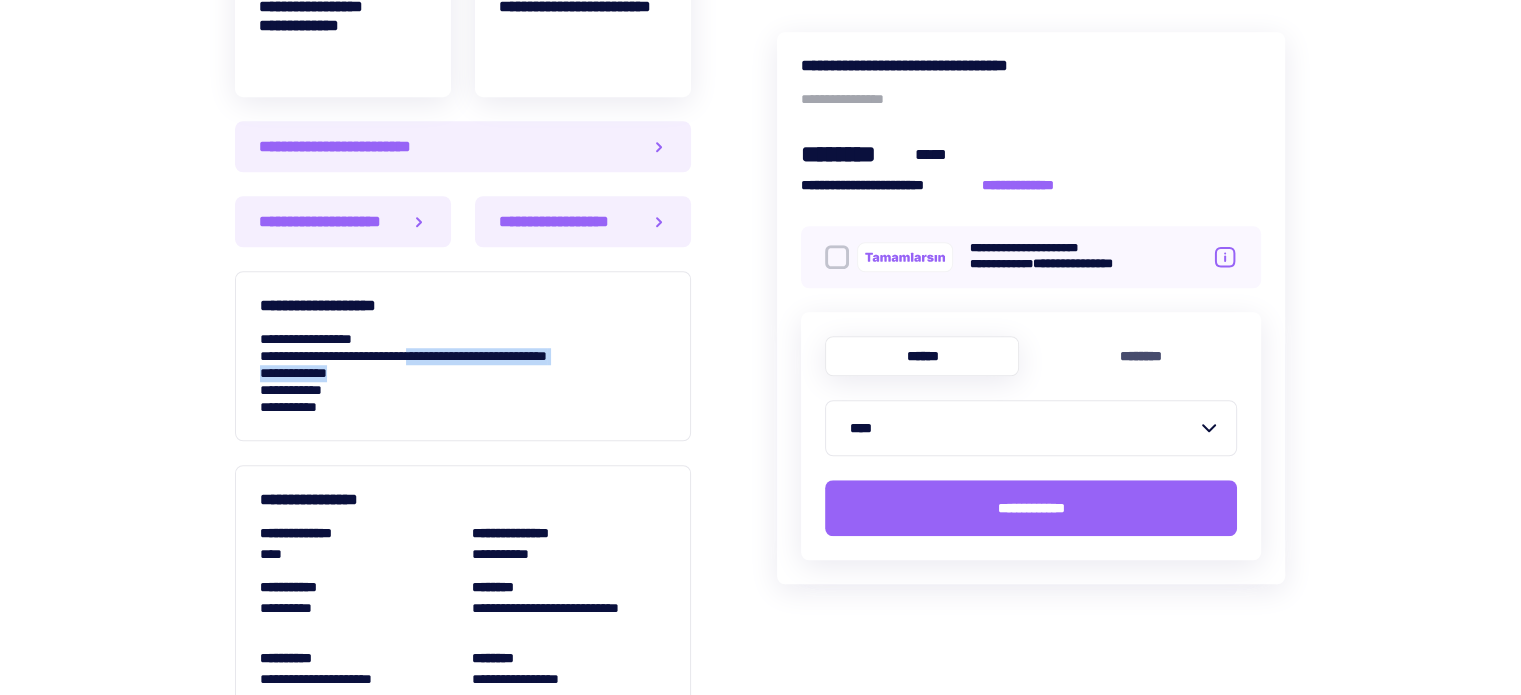 click on "**********" at bounding box center (463, 373) 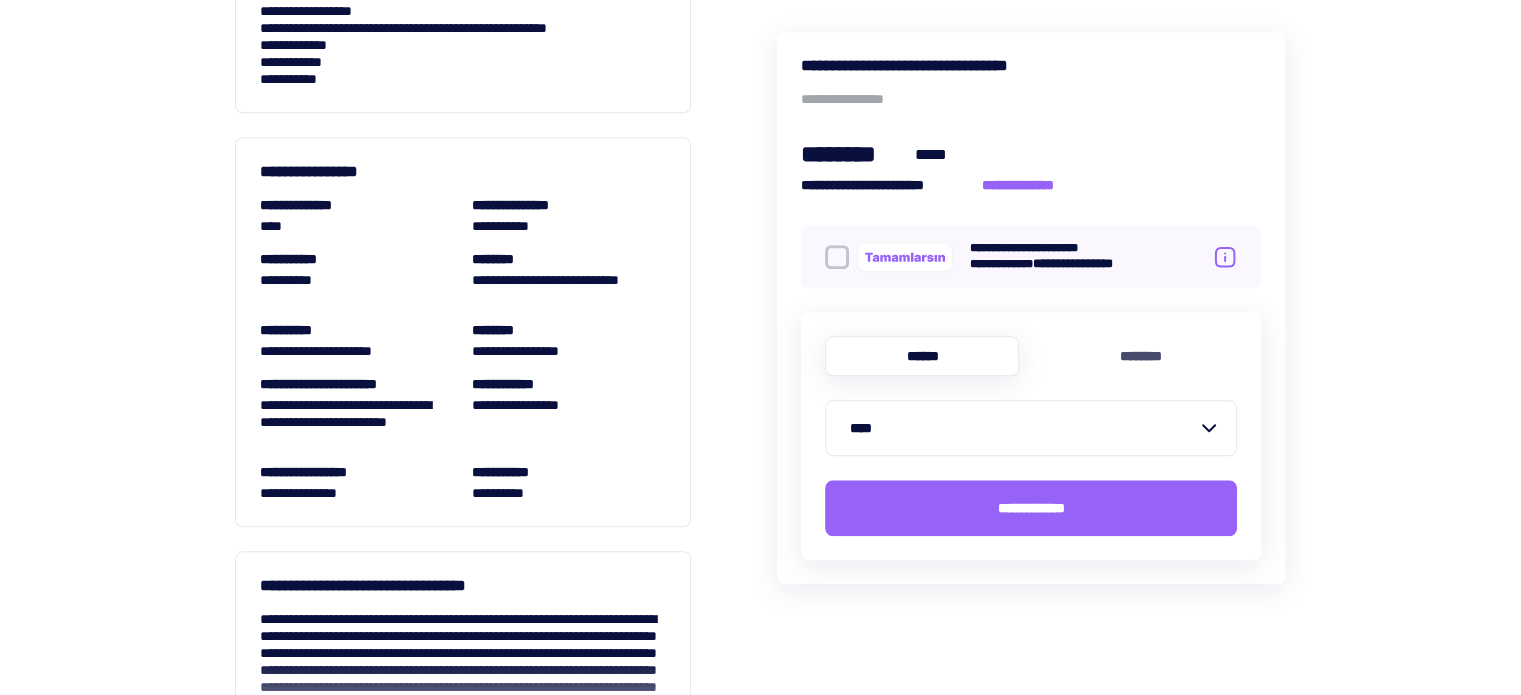 scroll, scrollTop: 1833, scrollLeft: 0, axis: vertical 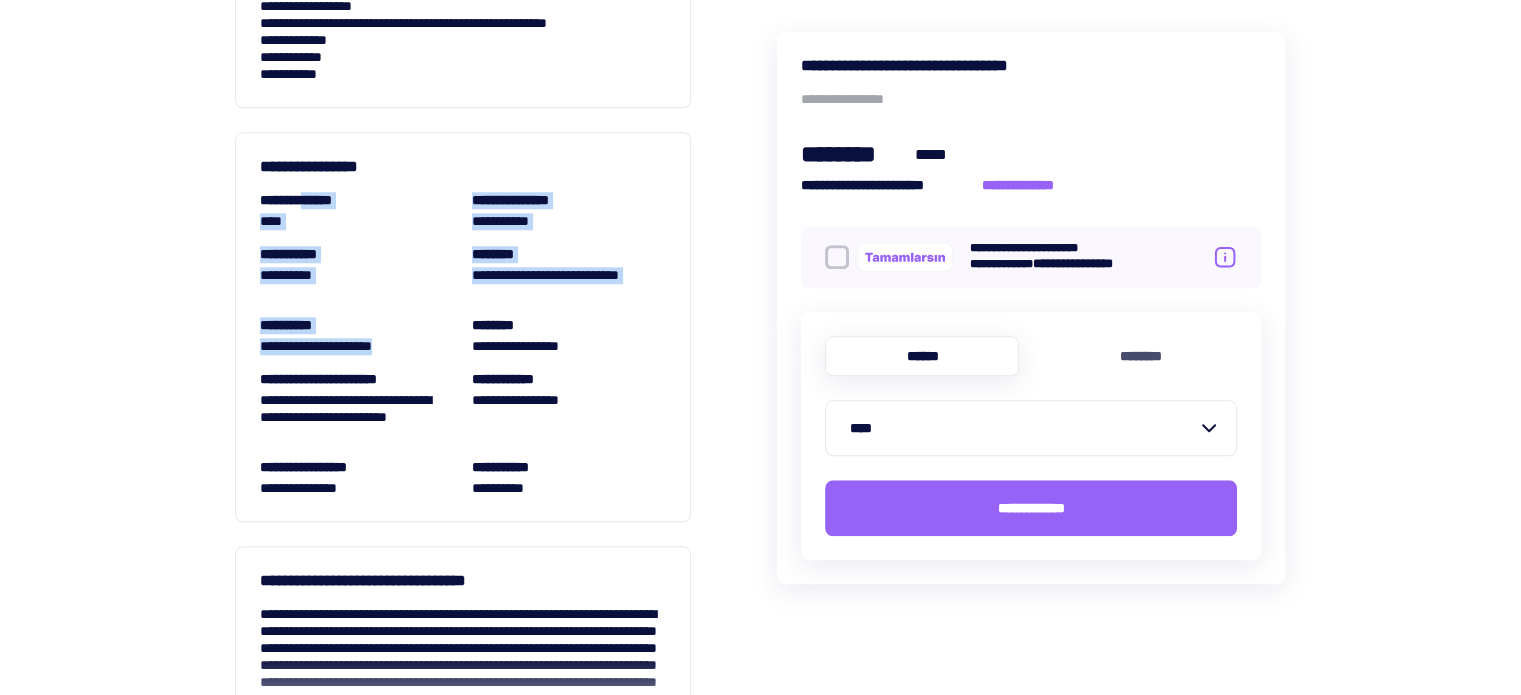 drag, startPoint x: 319, startPoint y: 199, endPoint x: 466, endPoint y: 359, distance: 217.27632 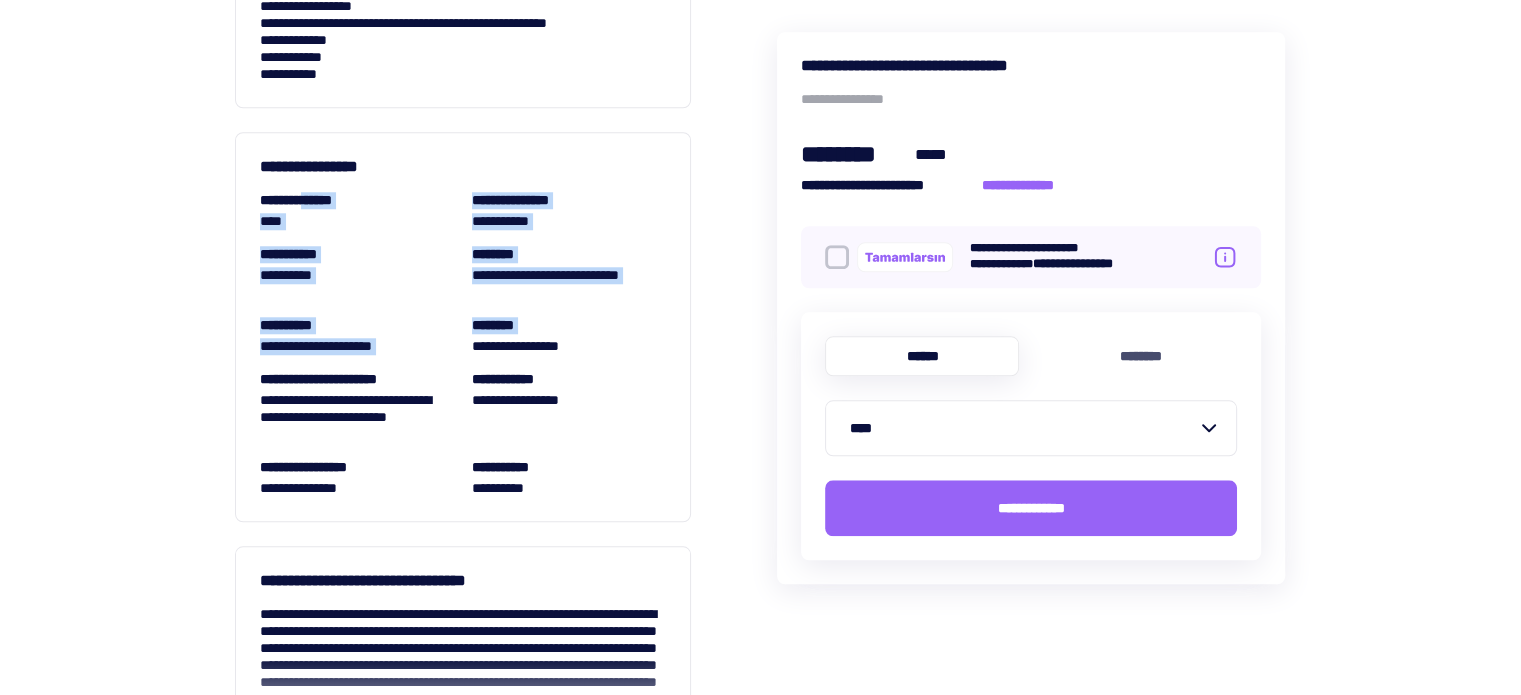 click on "**********" at bounding box center (463, 344) 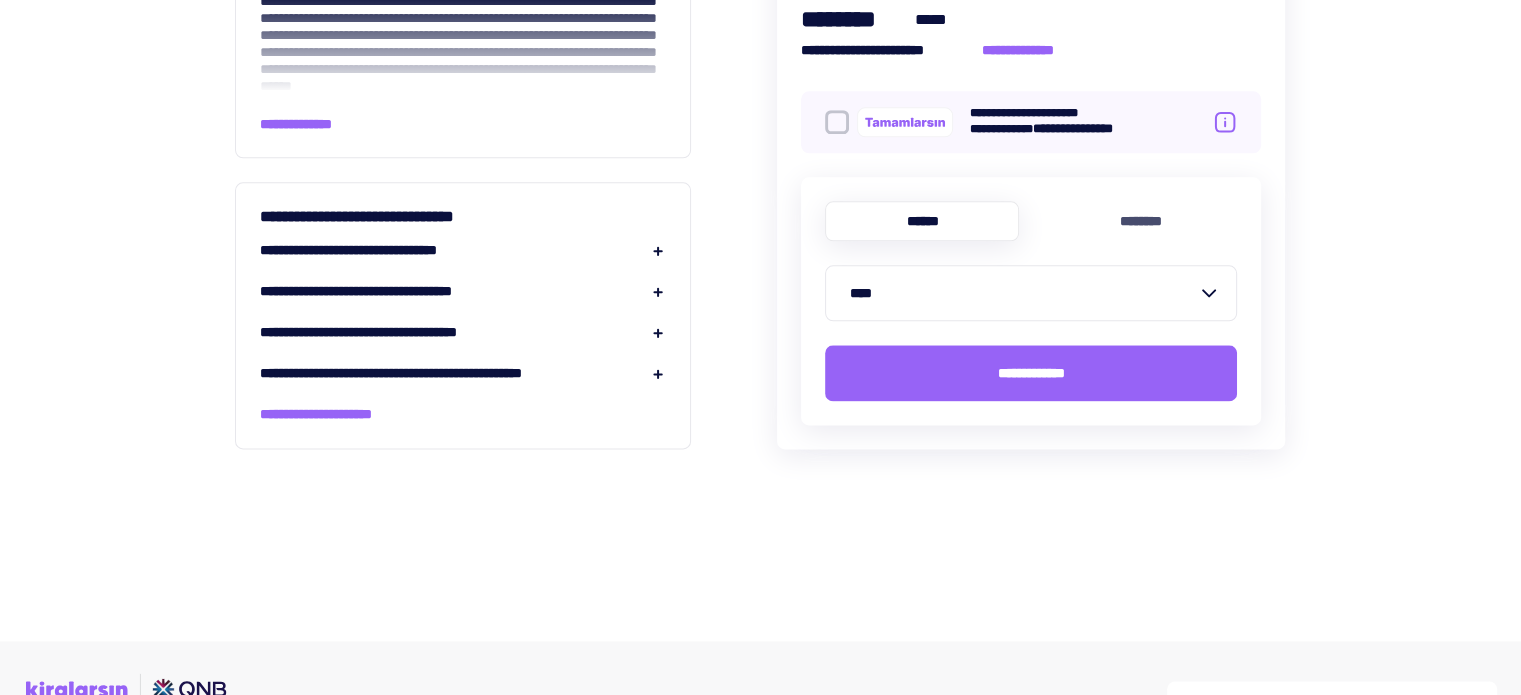 scroll, scrollTop: 2500, scrollLeft: 0, axis: vertical 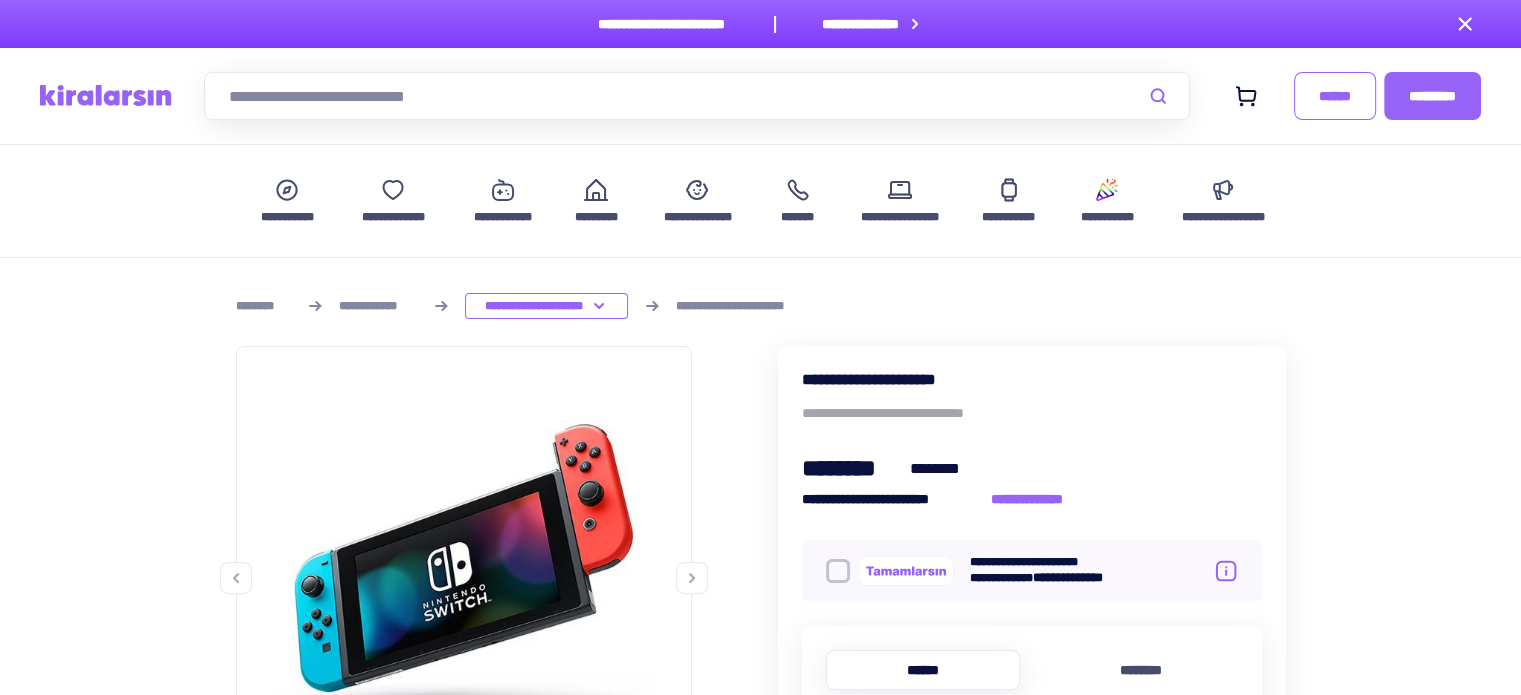 click at bounding box center [697, 96] 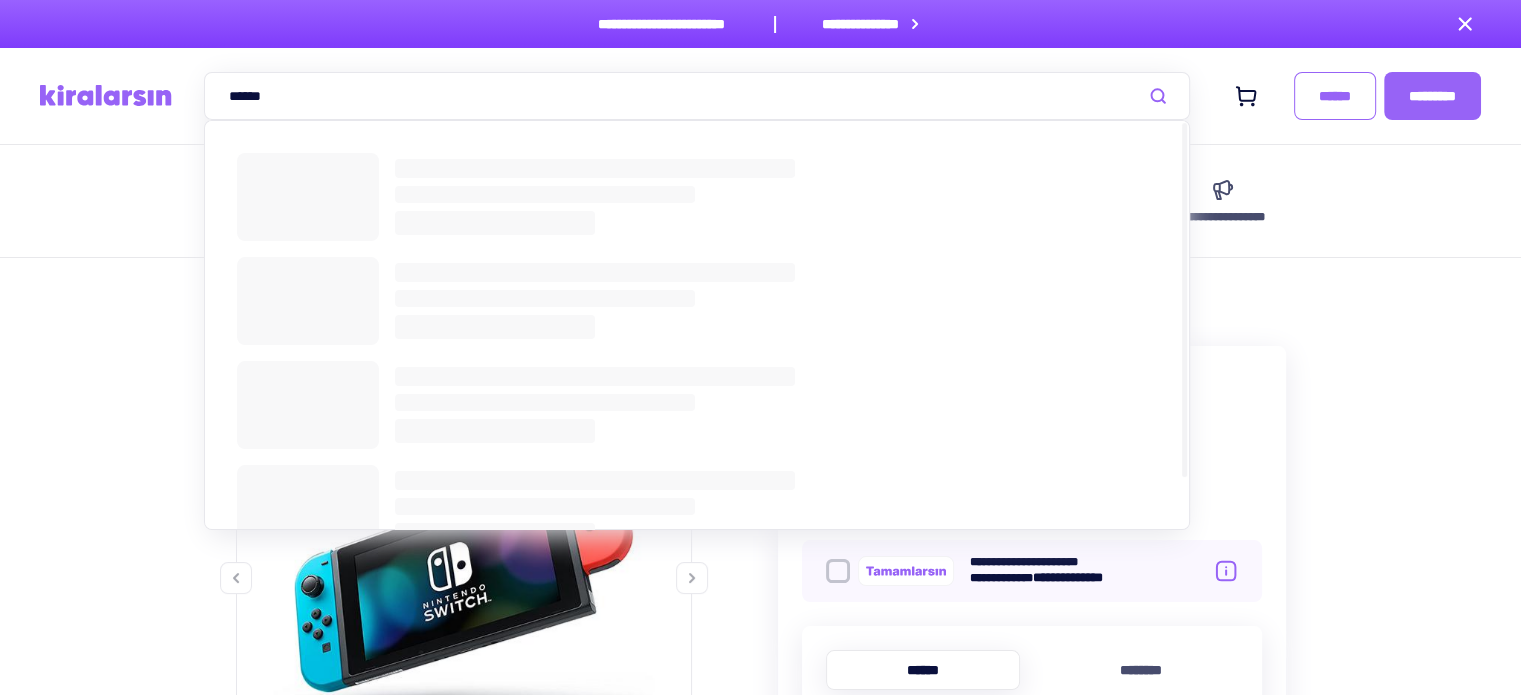type on "******" 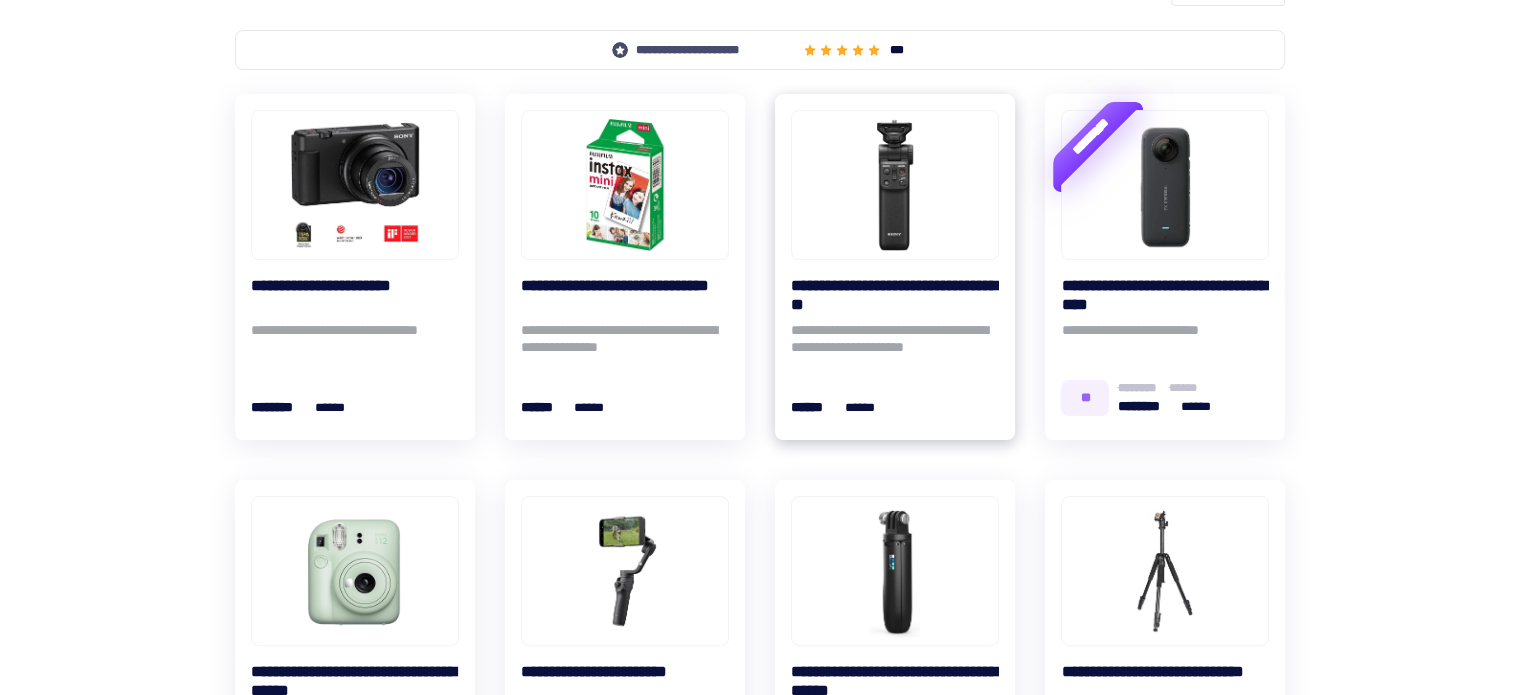 scroll, scrollTop: 318, scrollLeft: 0, axis: vertical 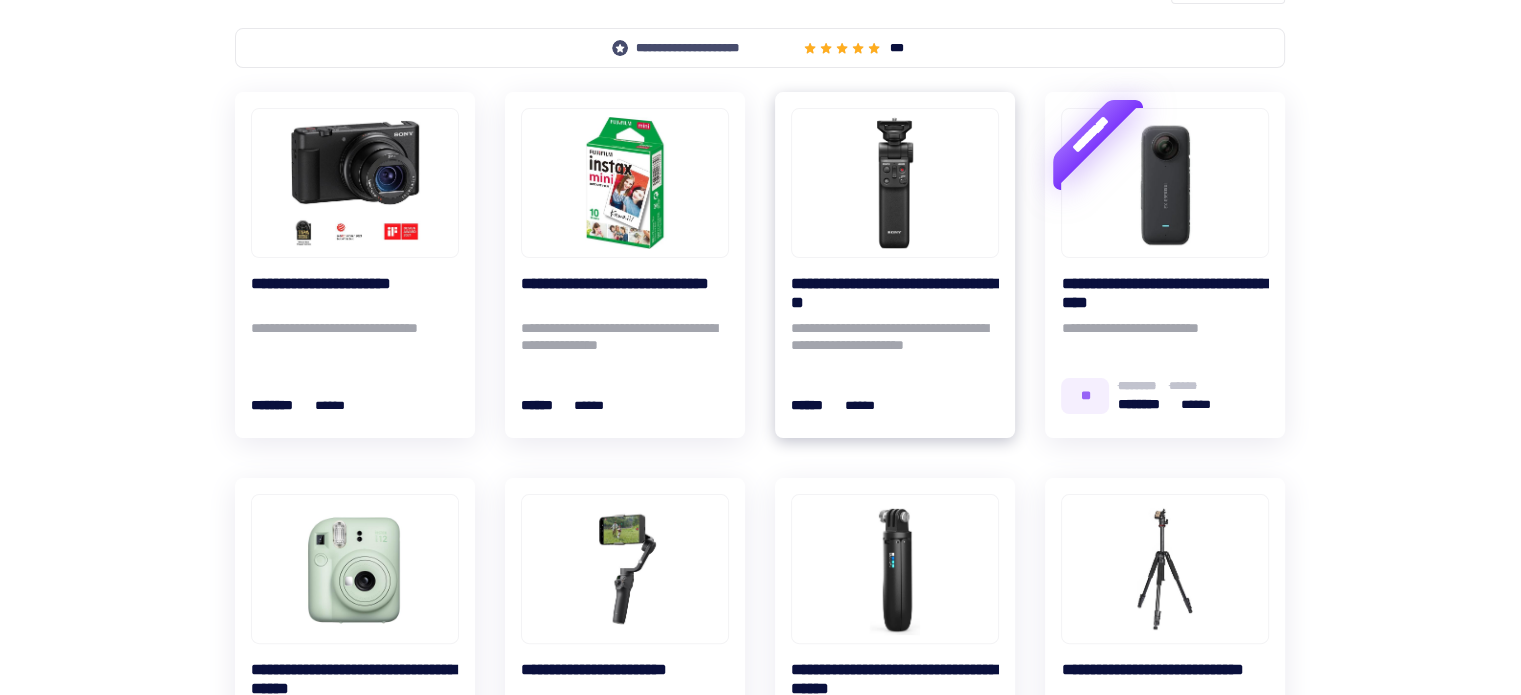 click at bounding box center [895, 183] 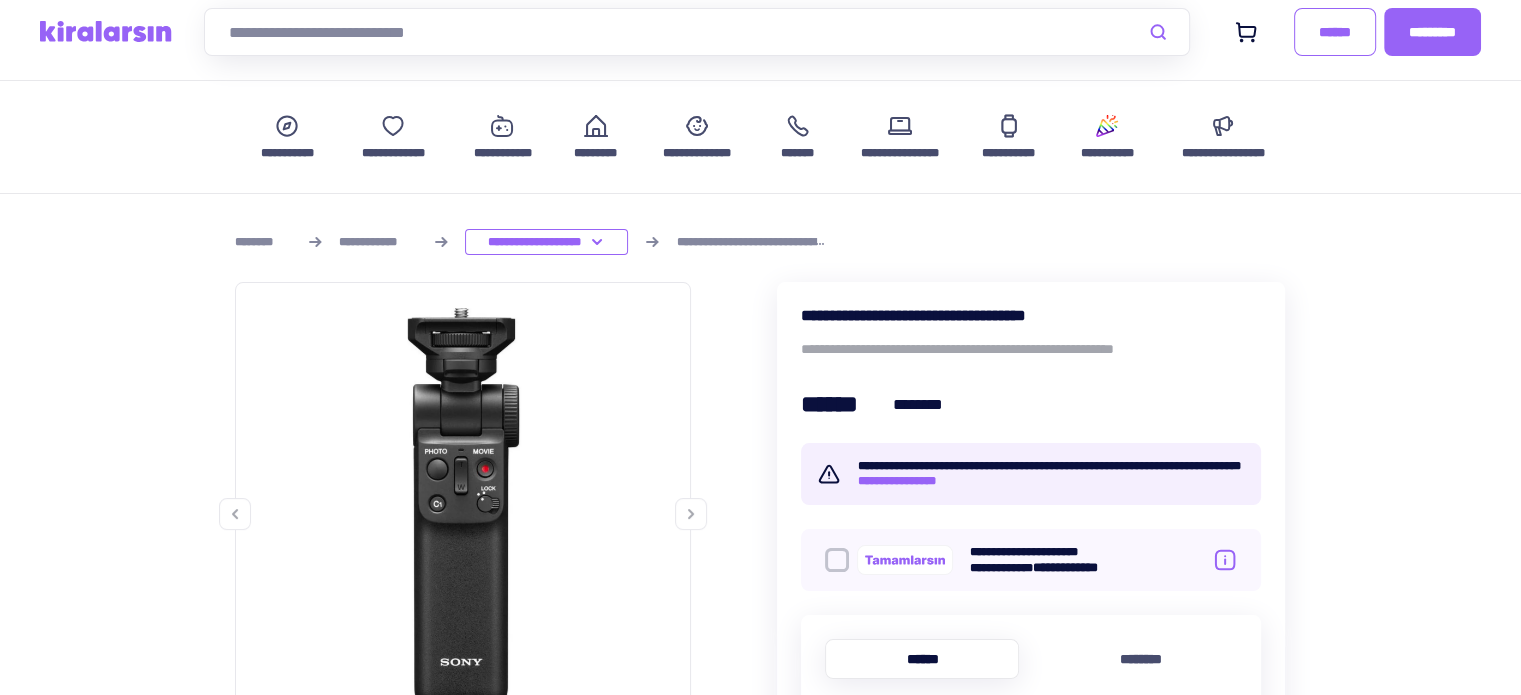 scroll, scrollTop: 166, scrollLeft: 0, axis: vertical 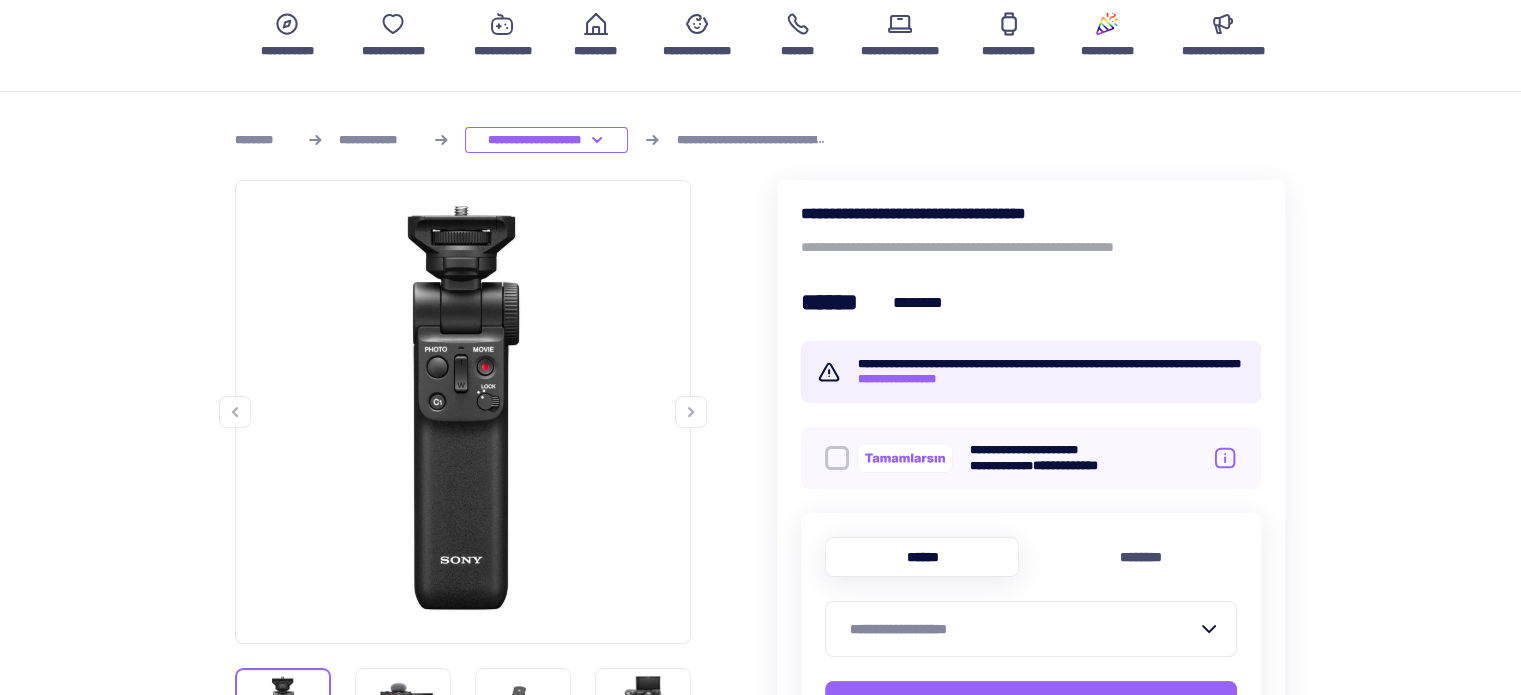click at bounding box center [691, 412] 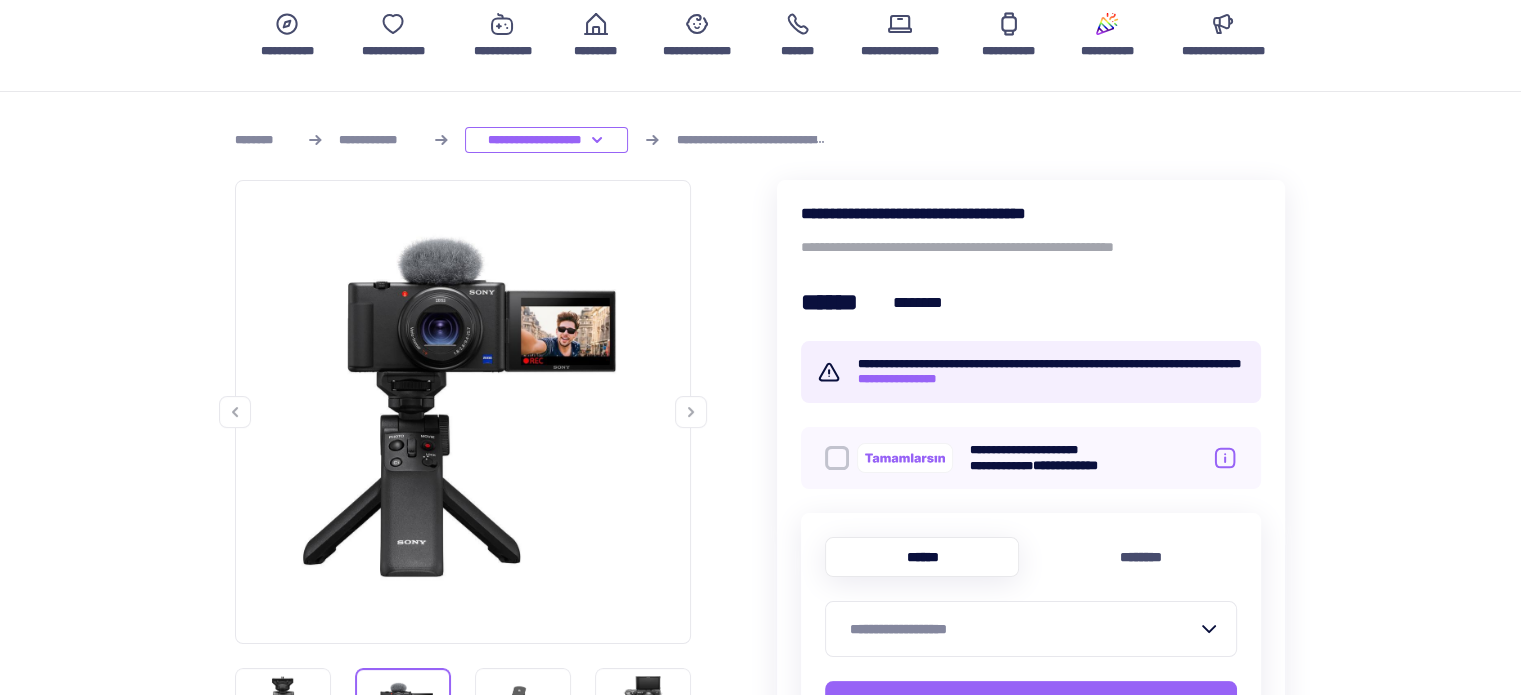 click at bounding box center (691, 412) 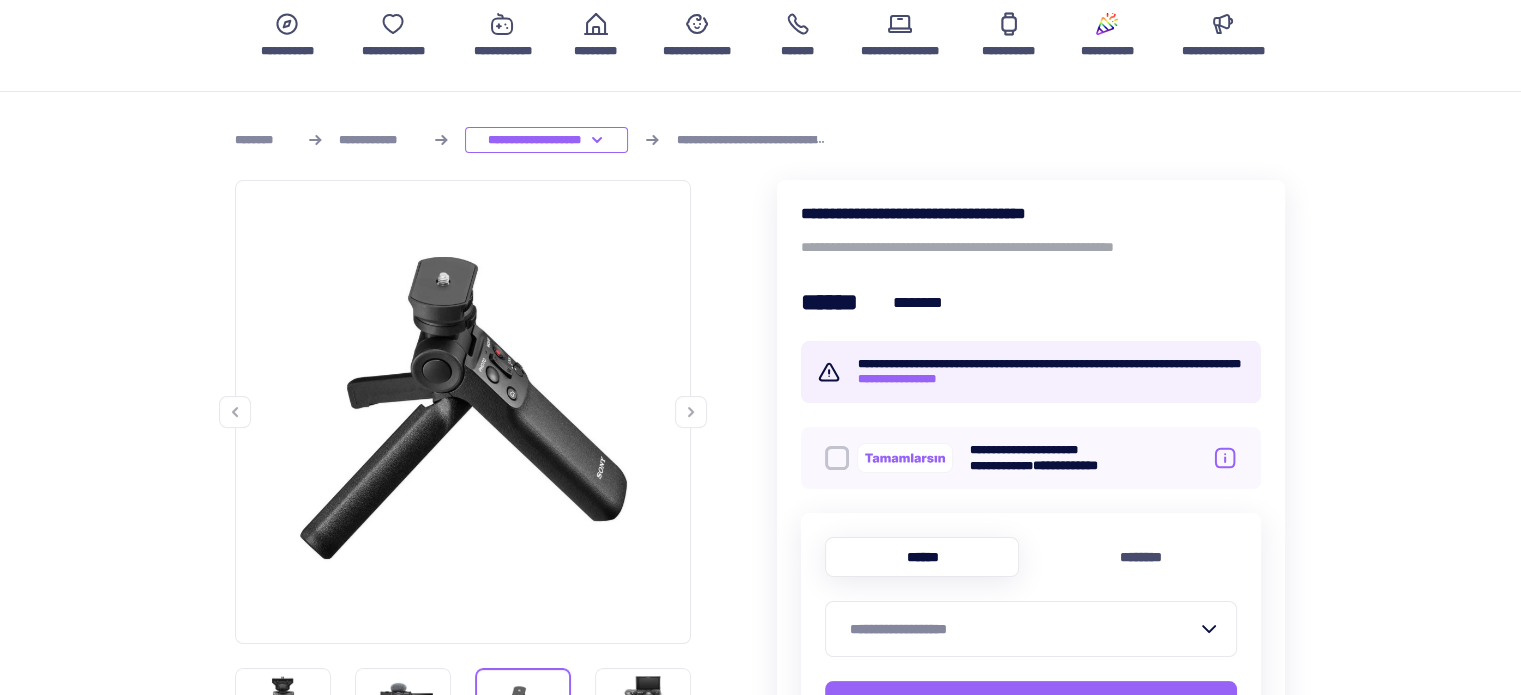 click at bounding box center (691, 412) 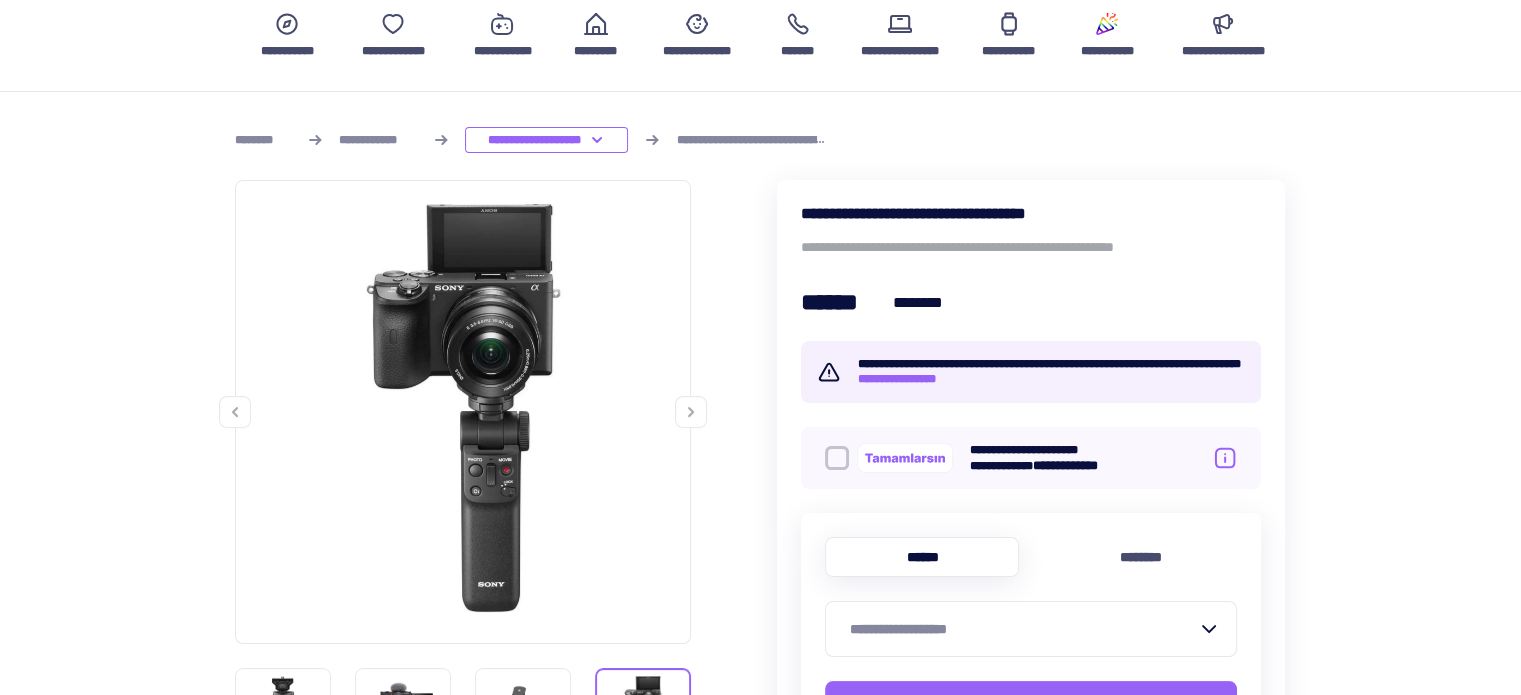 click at bounding box center [691, 412] 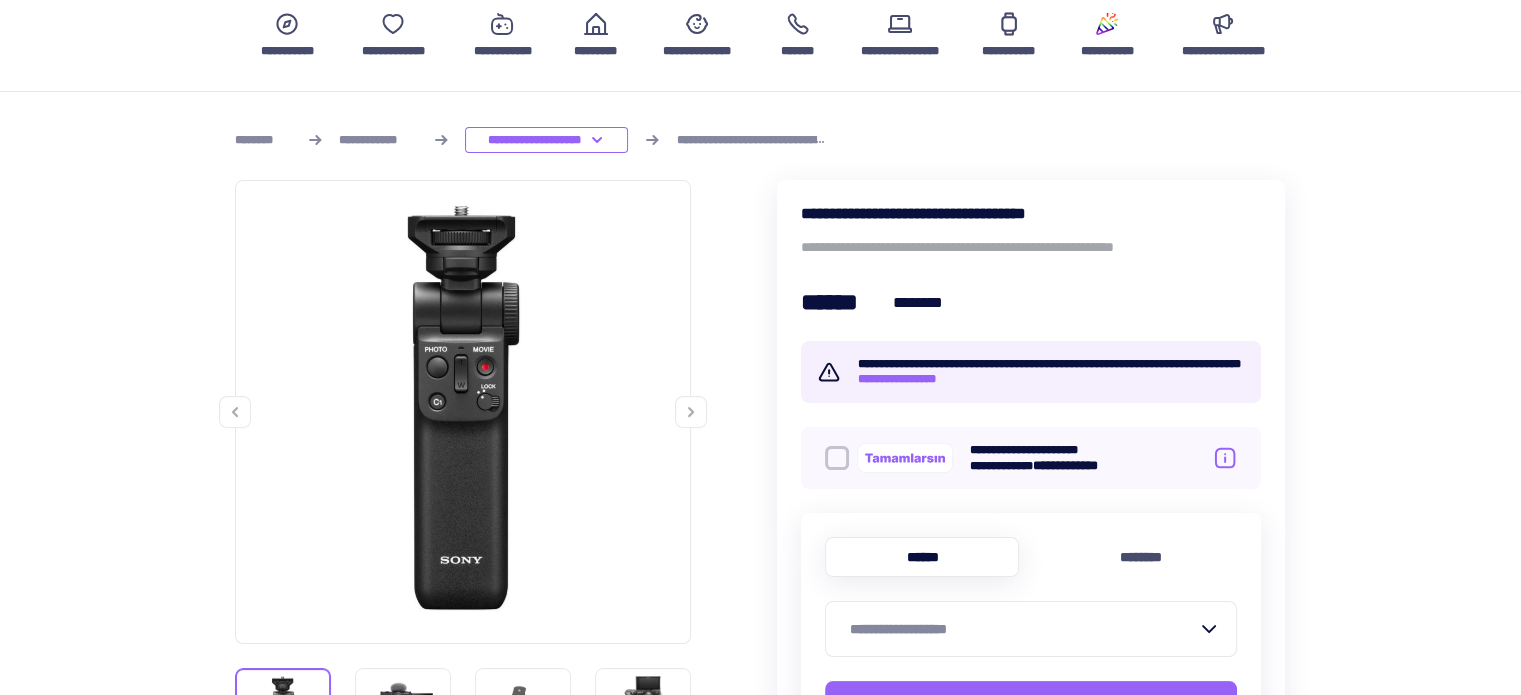 click at bounding box center [691, 412] 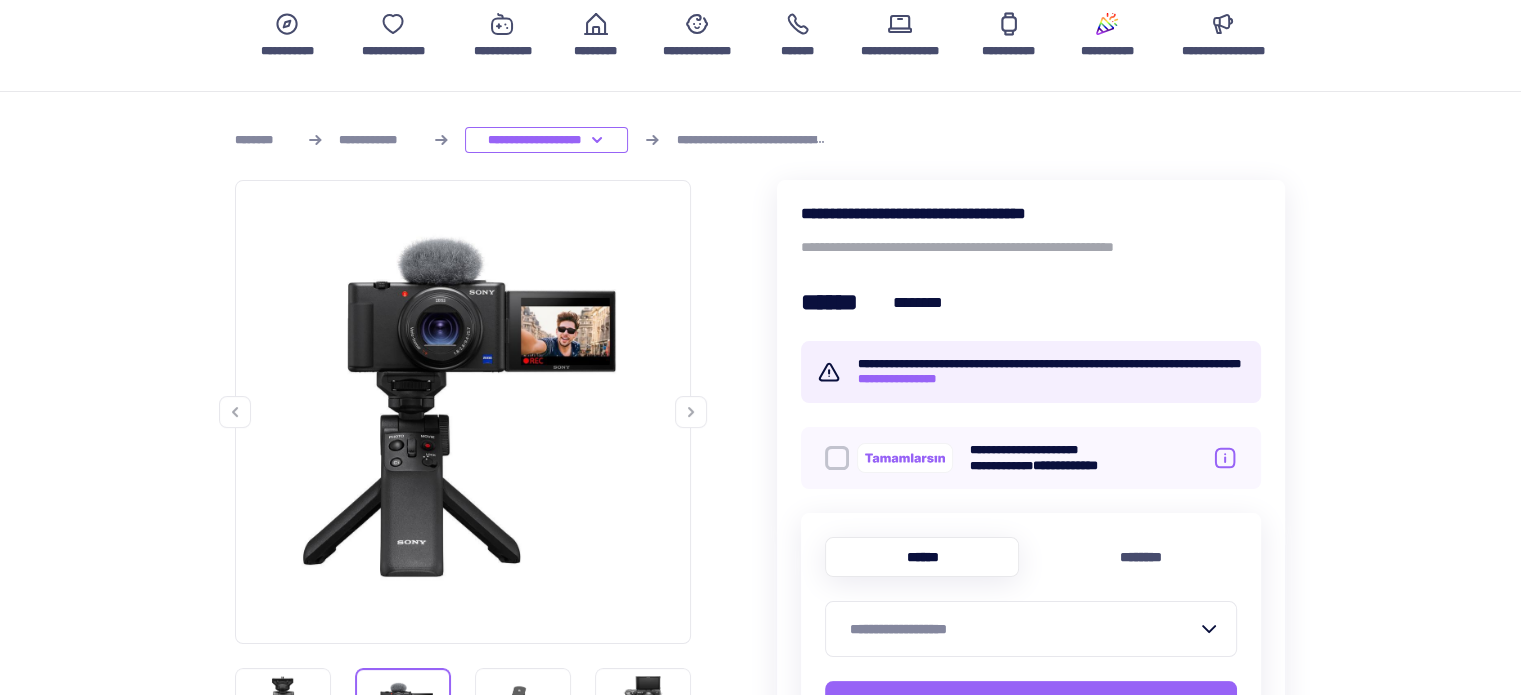 click at bounding box center [235, 412] 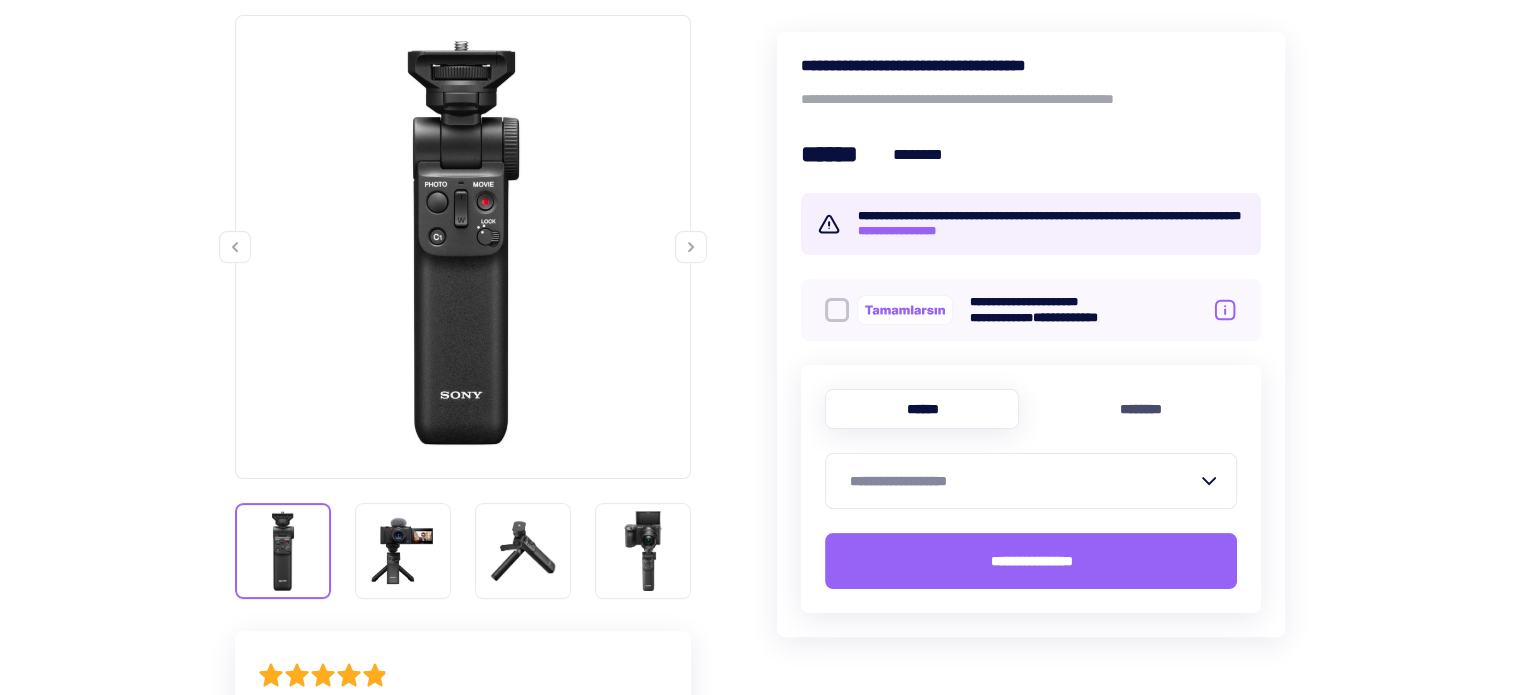 scroll, scrollTop: 333, scrollLeft: 0, axis: vertical 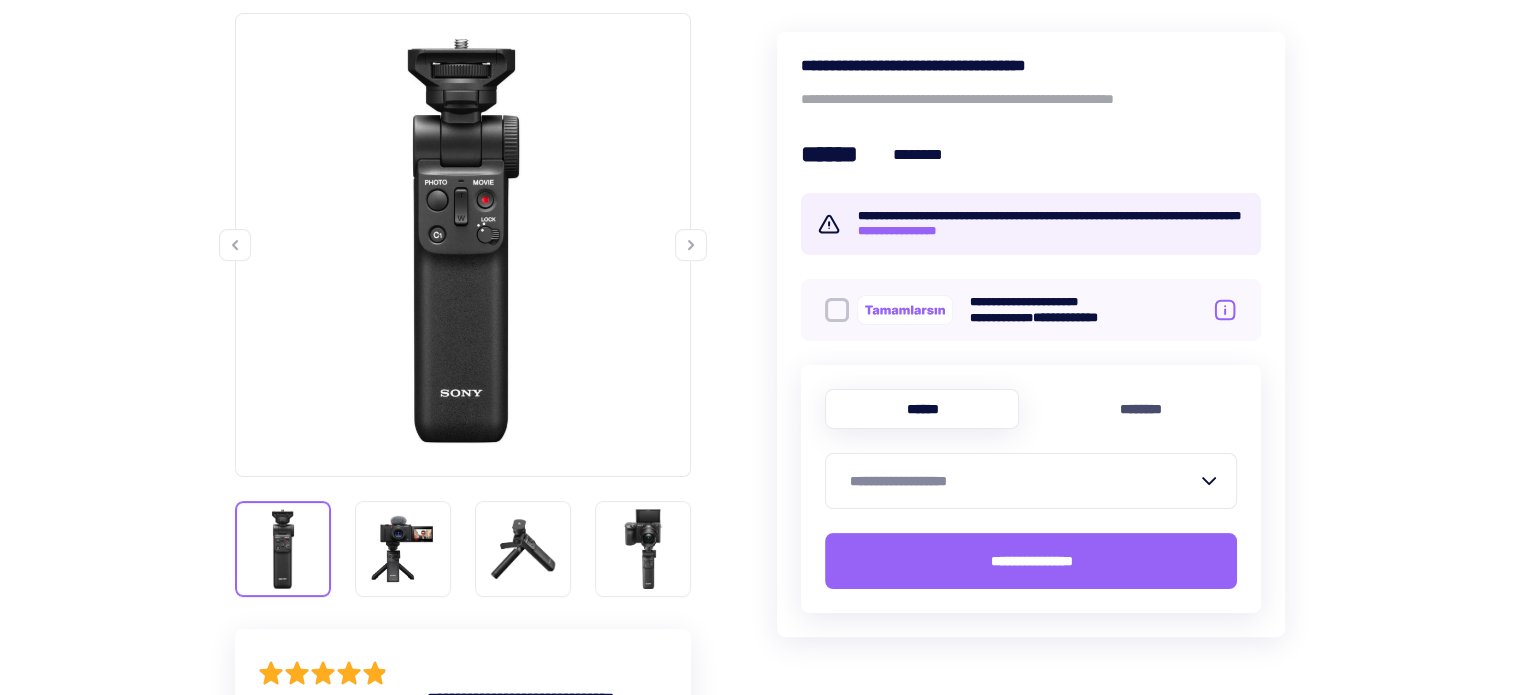 click on "**********" at bounding box center (1023, 481) 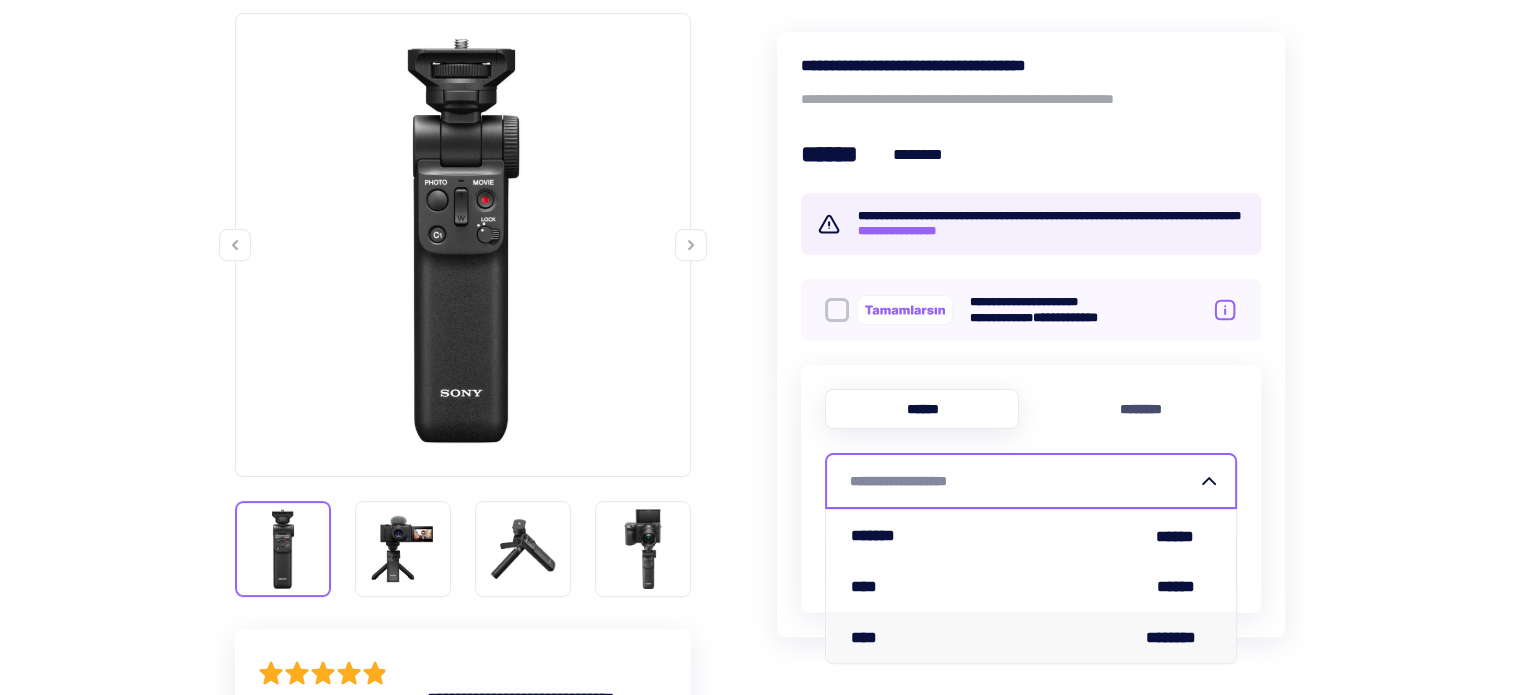 click on "**** ********" at bounding box center [1031, 637] 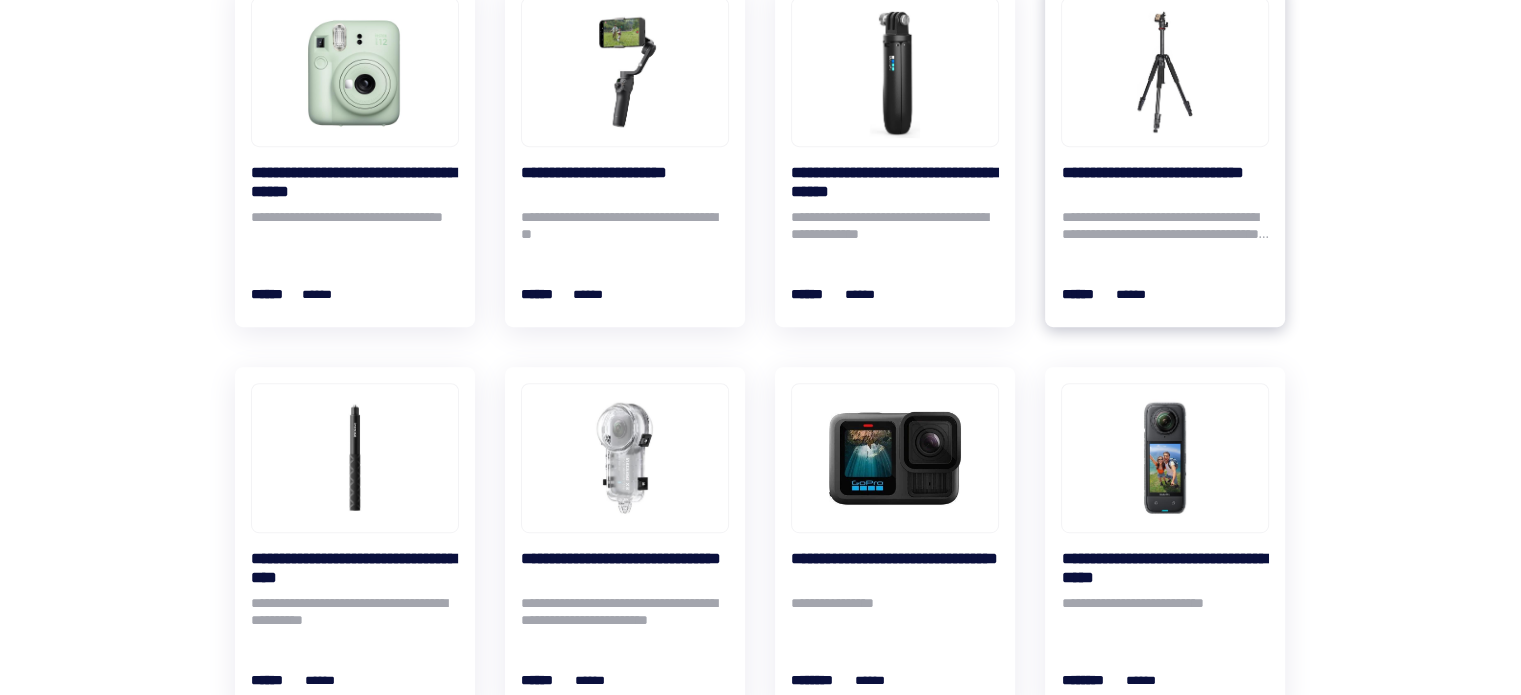 scroll, scrollTop: 818, scrollLeft: 0, axis: vertical 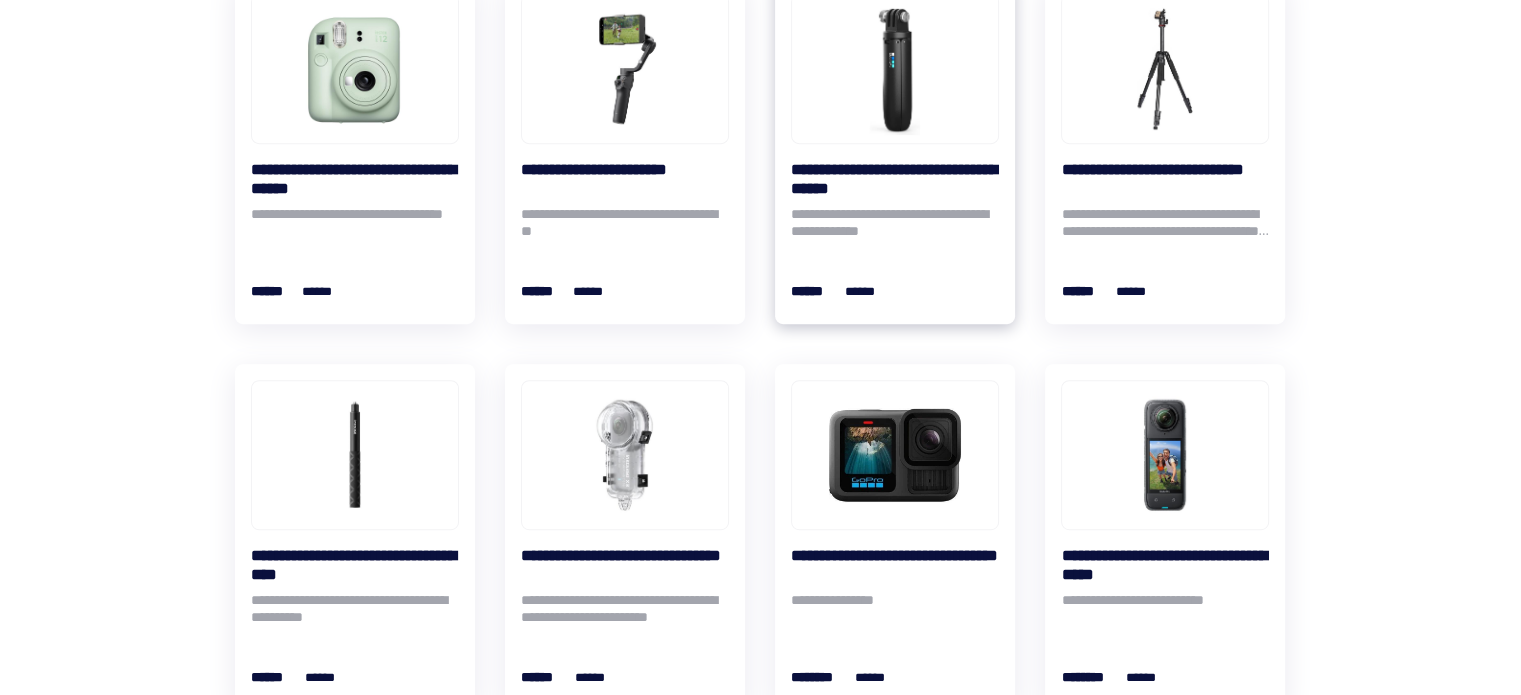 click on "**********" at bounding box center [895, 226] 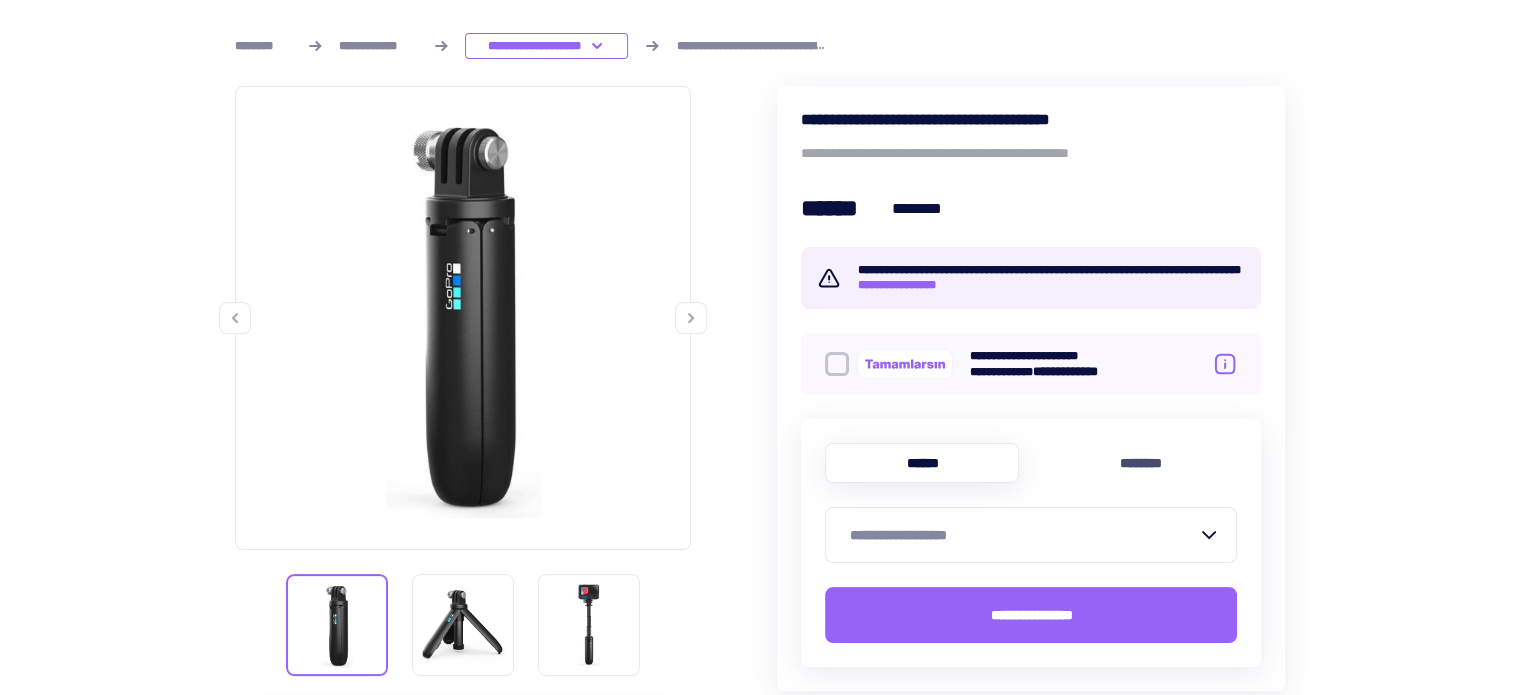 scroll, scrollTop: 333, scrollLeft: 0, axis: vertical 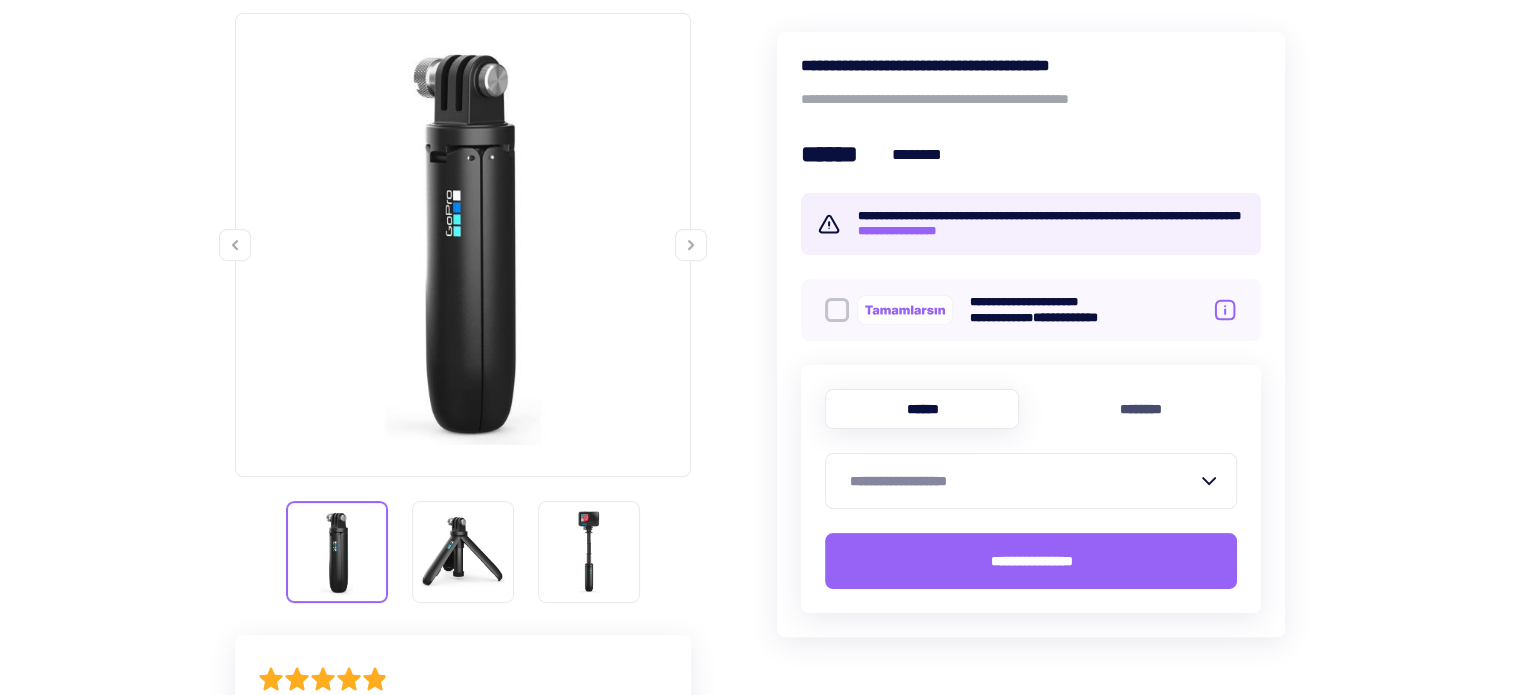 click on "**********" at bounding box center [1023, 481] 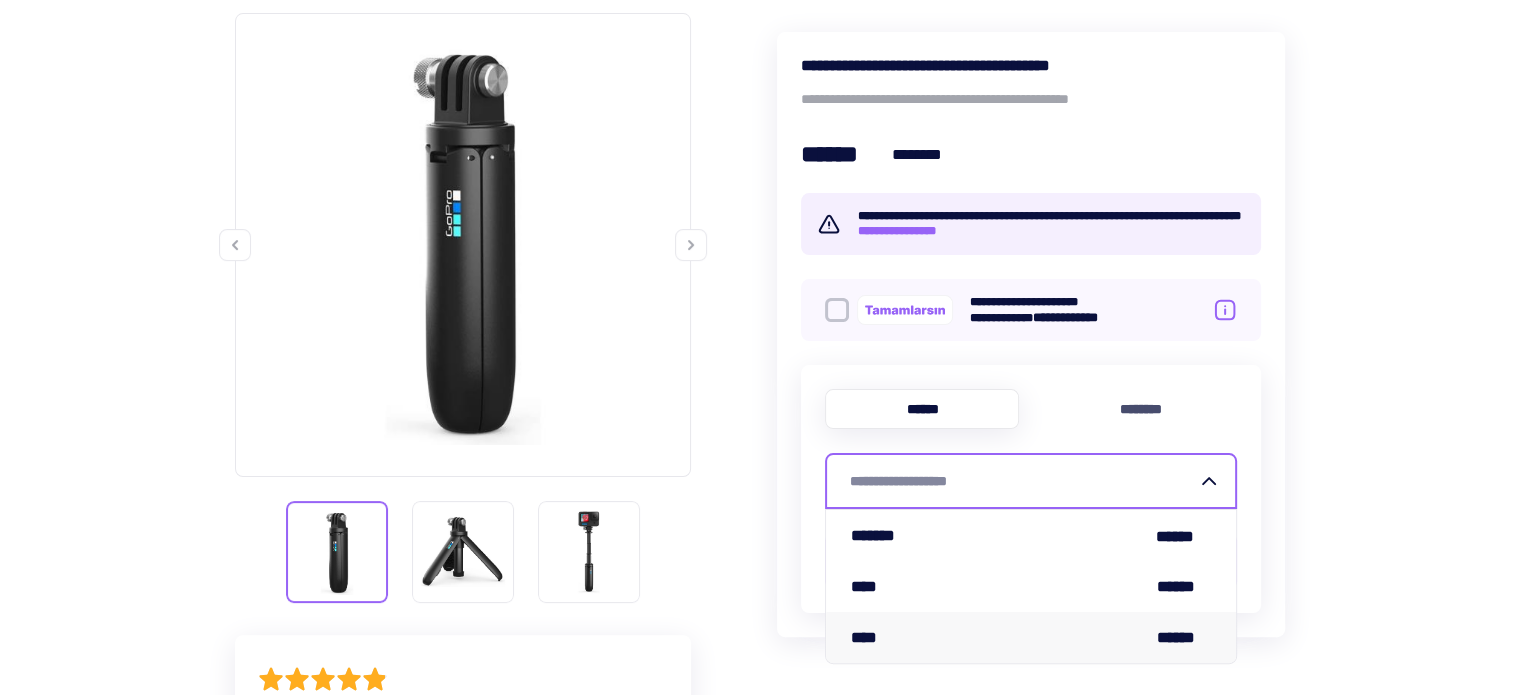 click on "**** ******" at bounding box center [1031, 637] 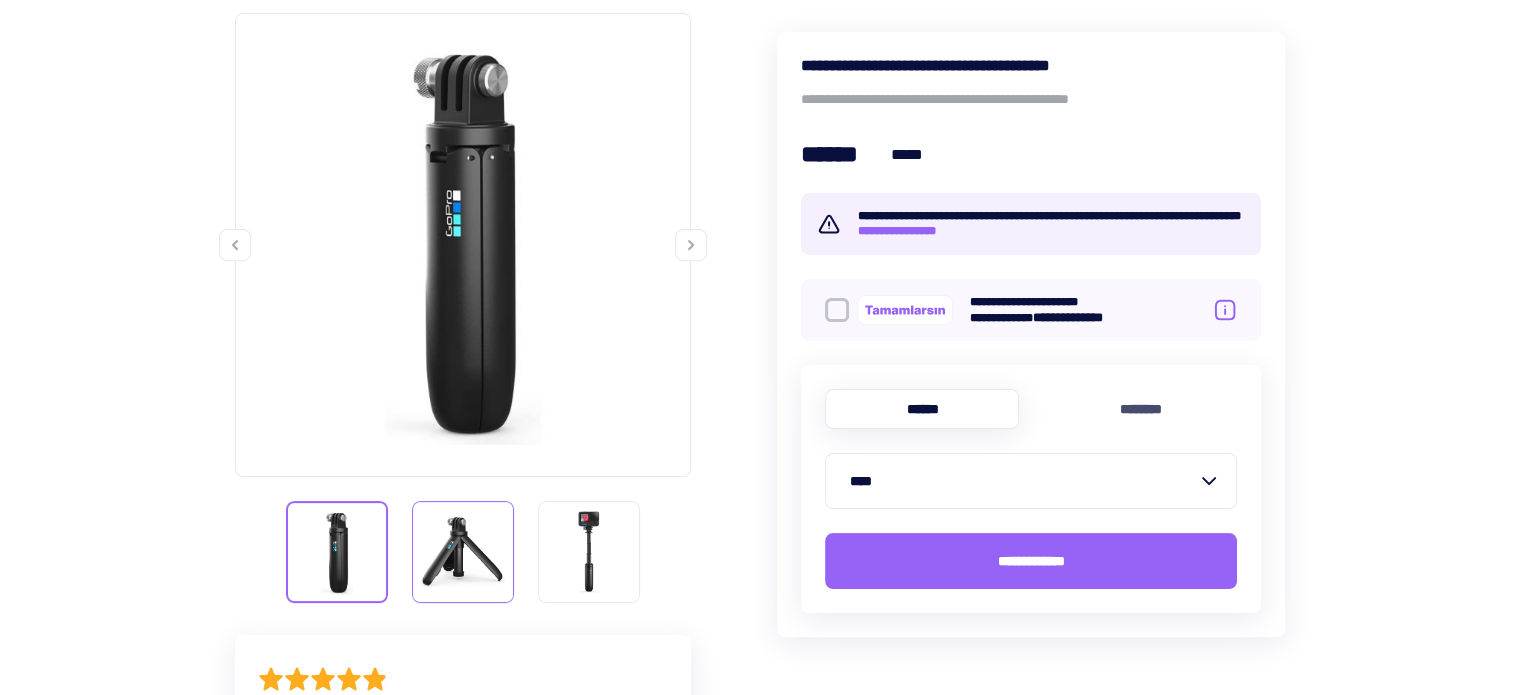 click at bounding box center (463, 552) 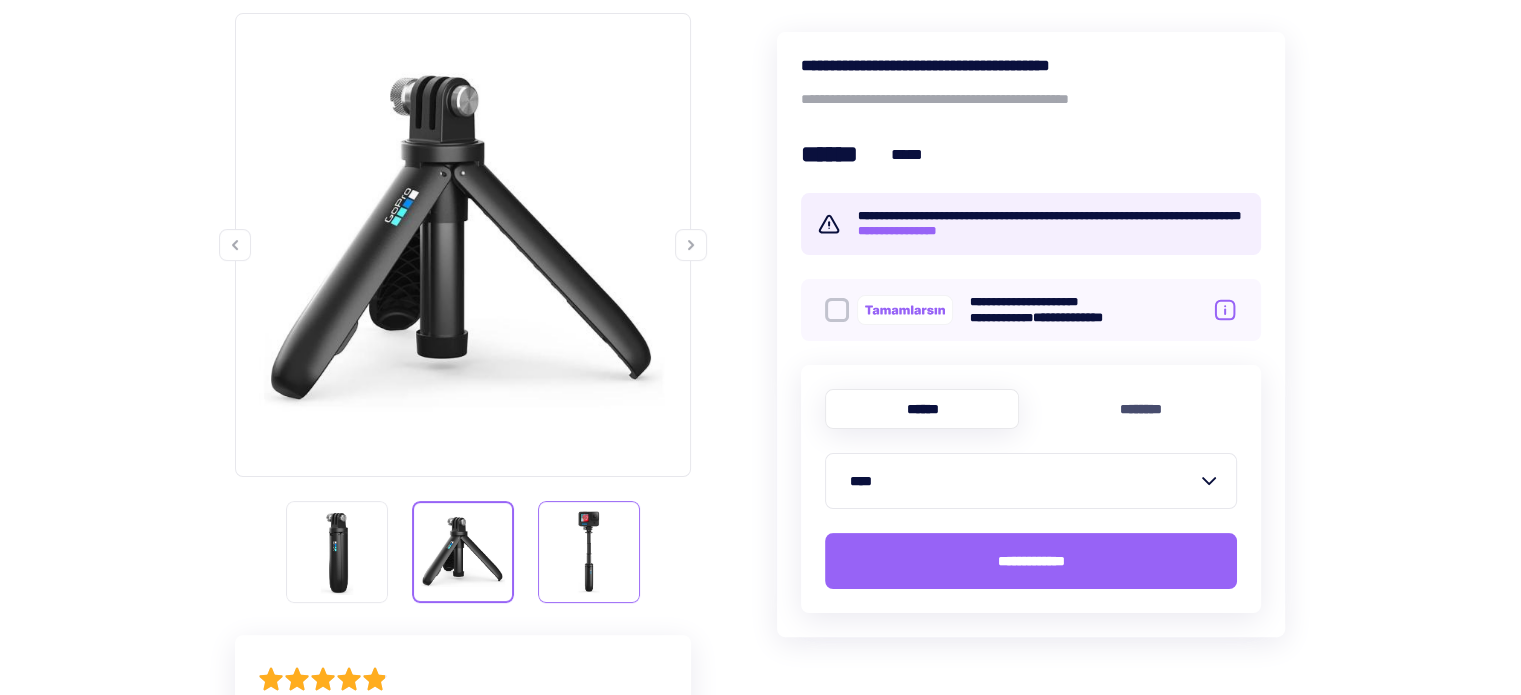 click at bounding box center (589, 552) 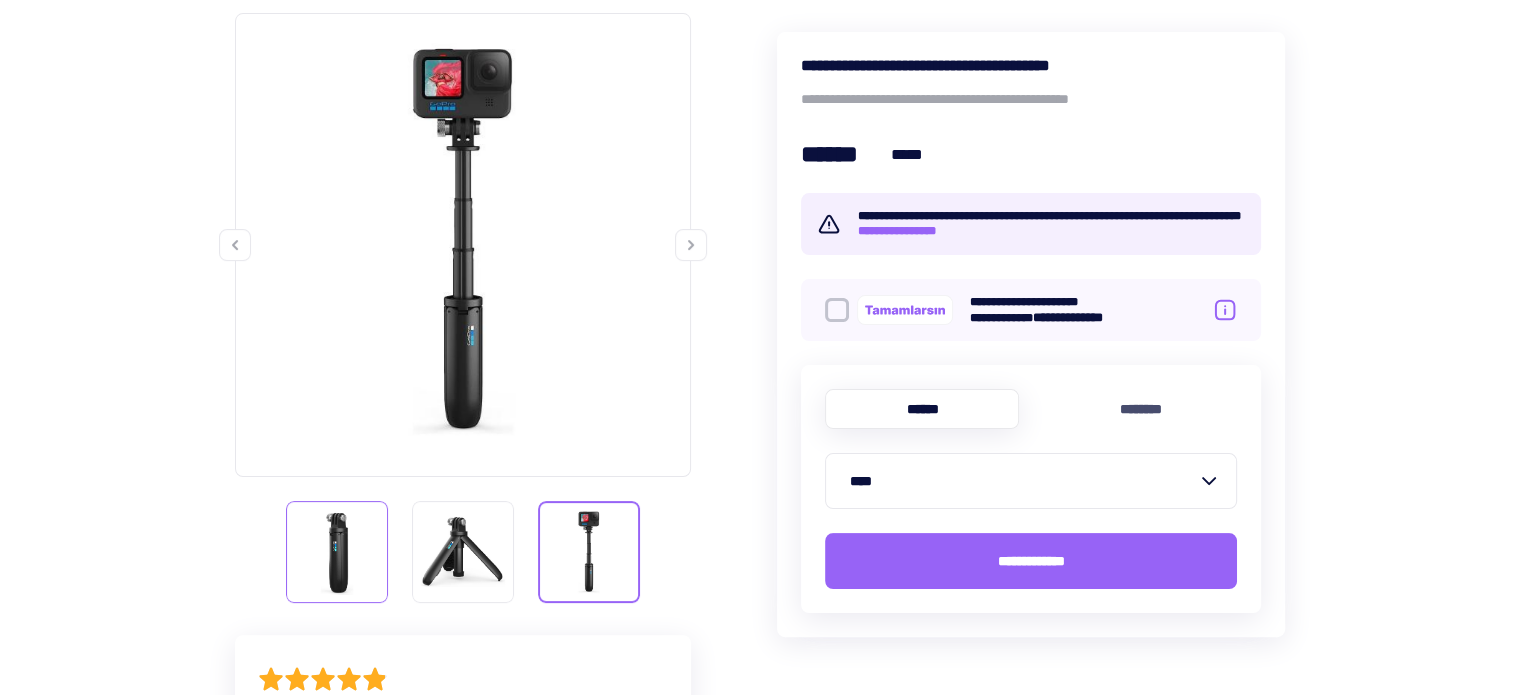 click at bounding box center [337, 552] 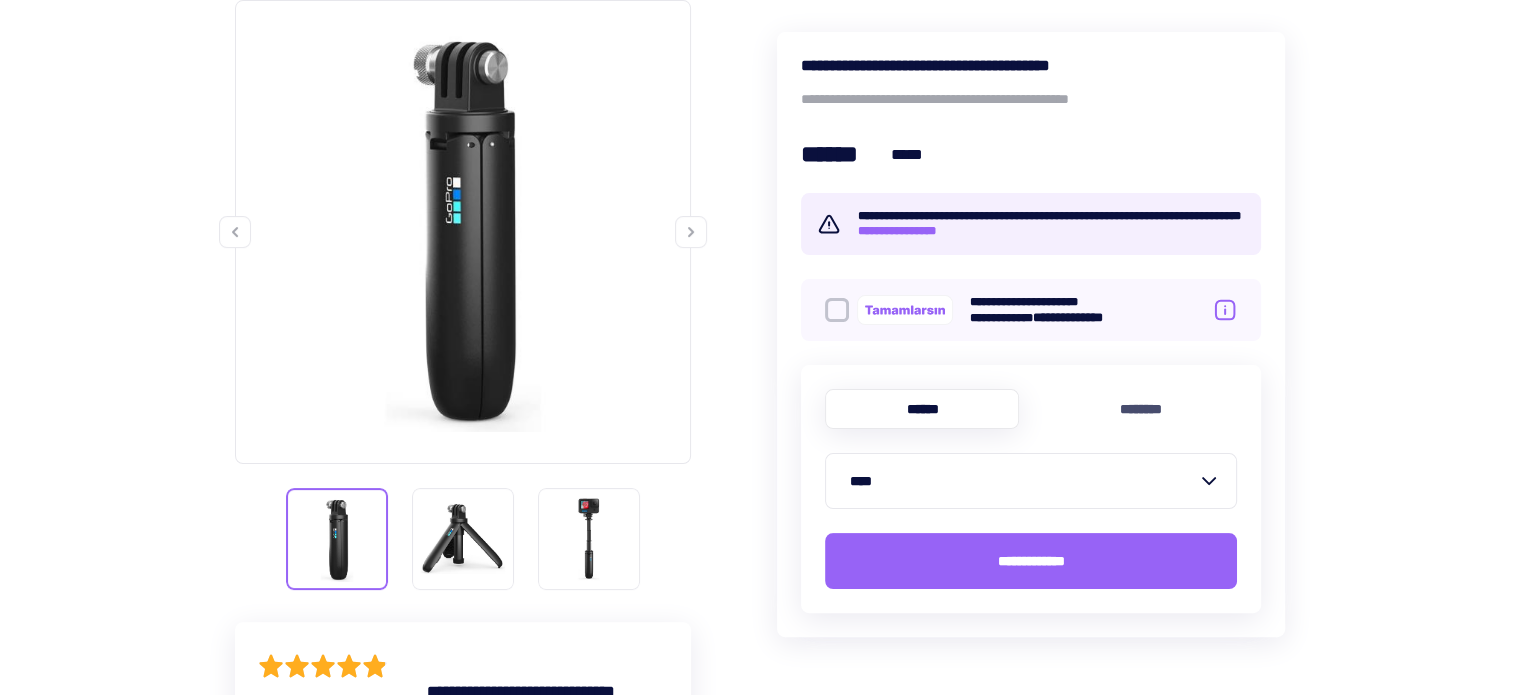 scroll, scrollTop: 333, scrollLeft: 0, axis: vertical 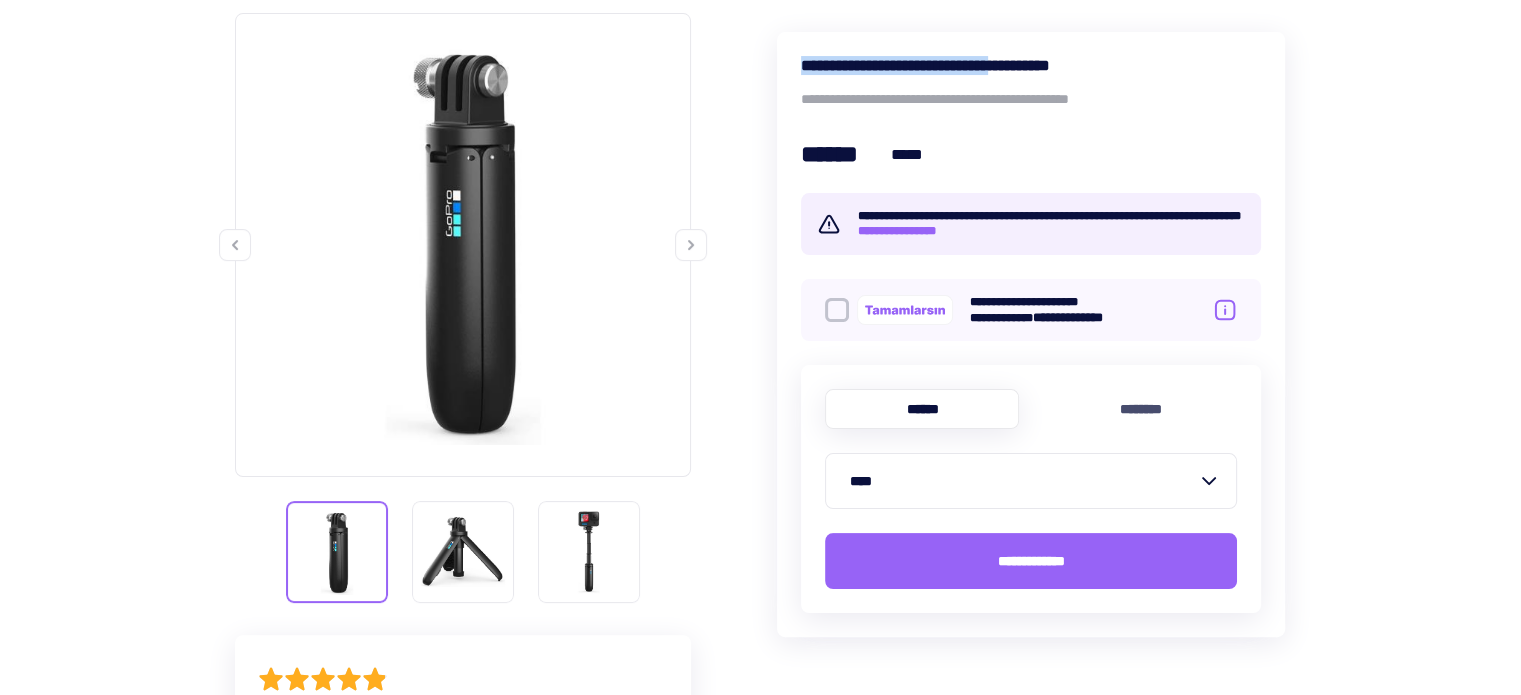 drag, startPoint x: 774, startPoint y: 44, endPoint x: 1072, endPoint y: 54, distance: 298.16772 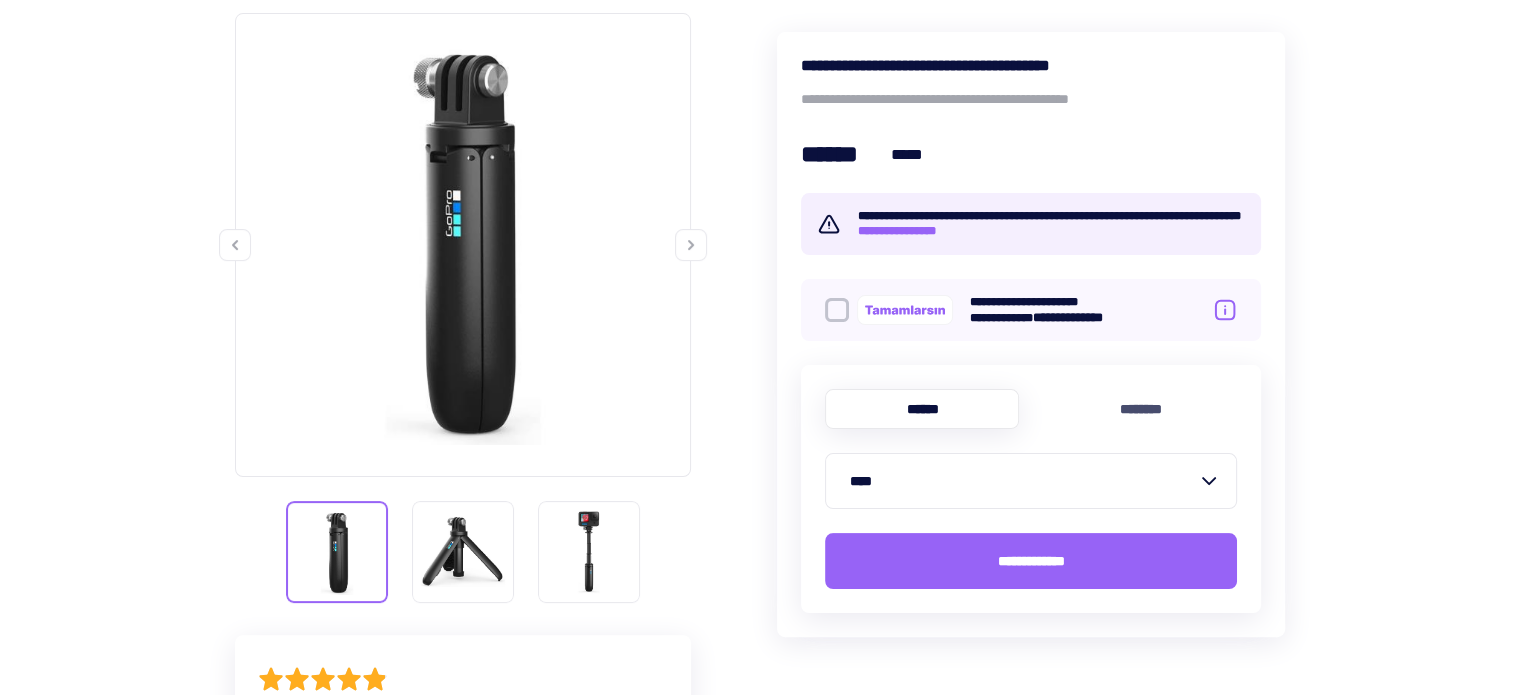 click on "****" at bounding box center [1023, 481] 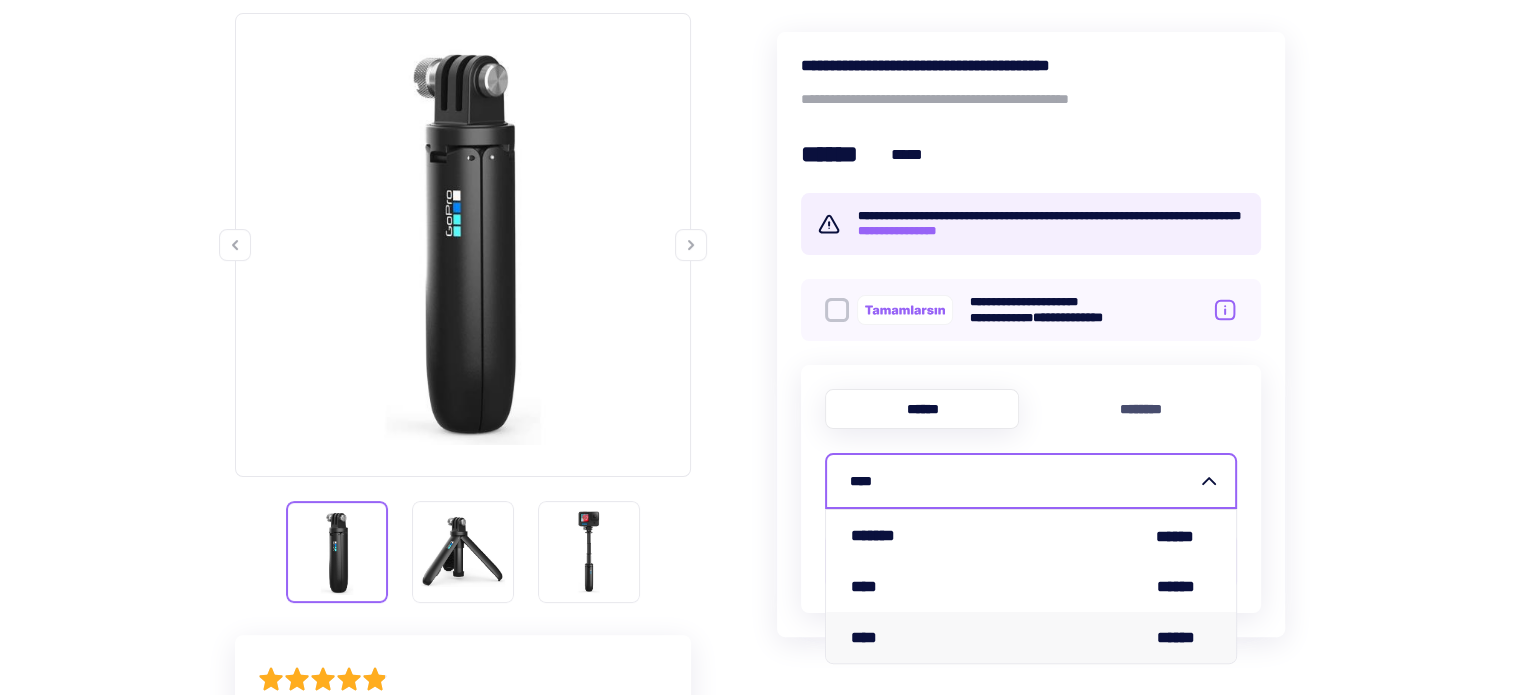 click on "**** ******" at bounding box center [1031, 637] 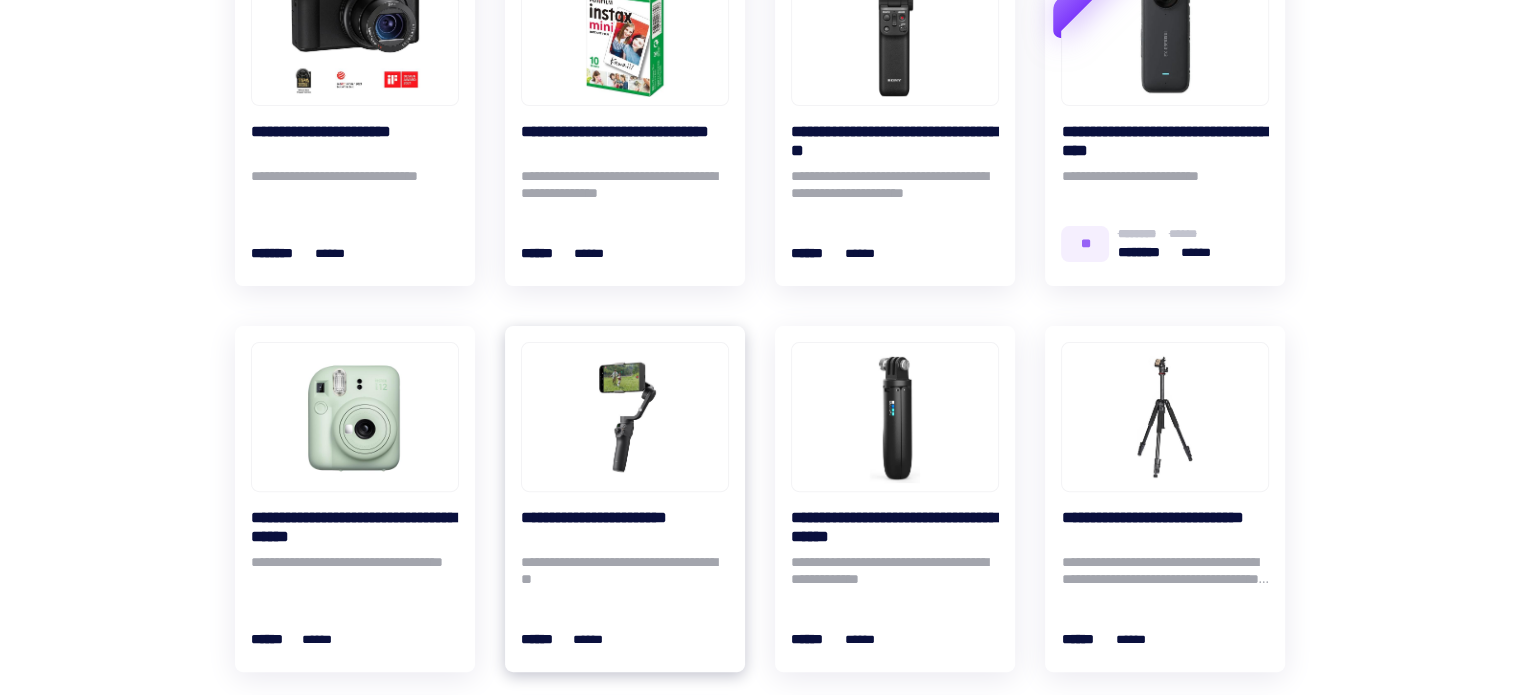 scroll, scrollTop: 318, scrollLeft: 0, axis: vertical 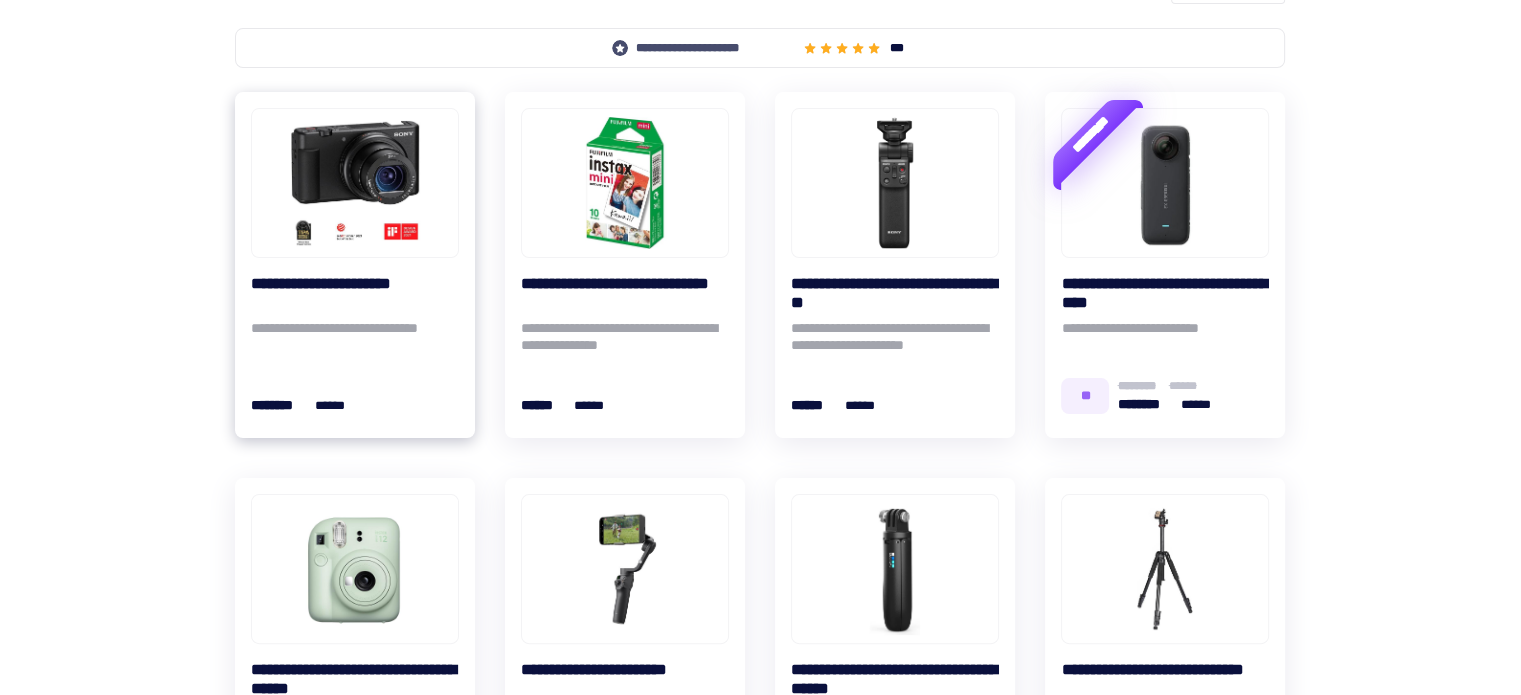 click on "**********" at bounding box center [355, 293] 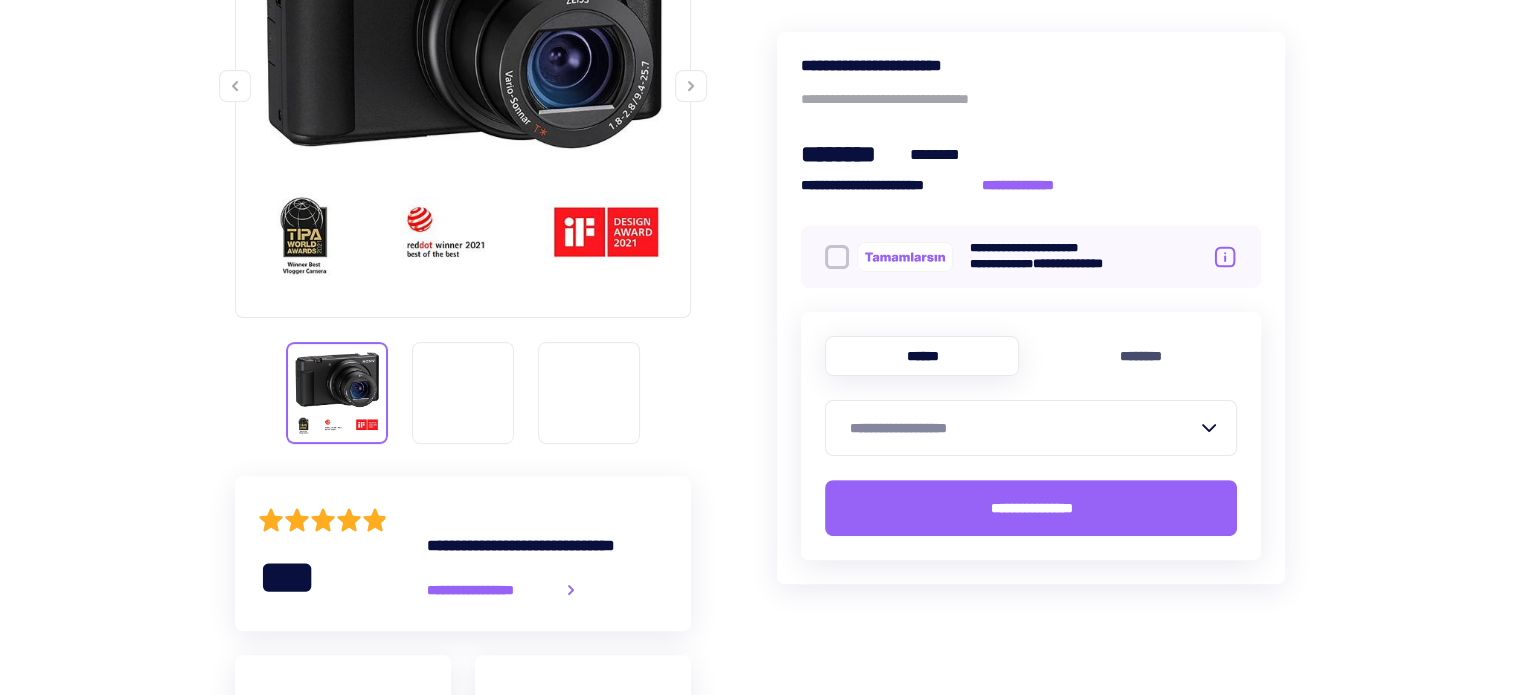 scroll, scrollTop: 500, scrollLeft: 0, axis: vertical 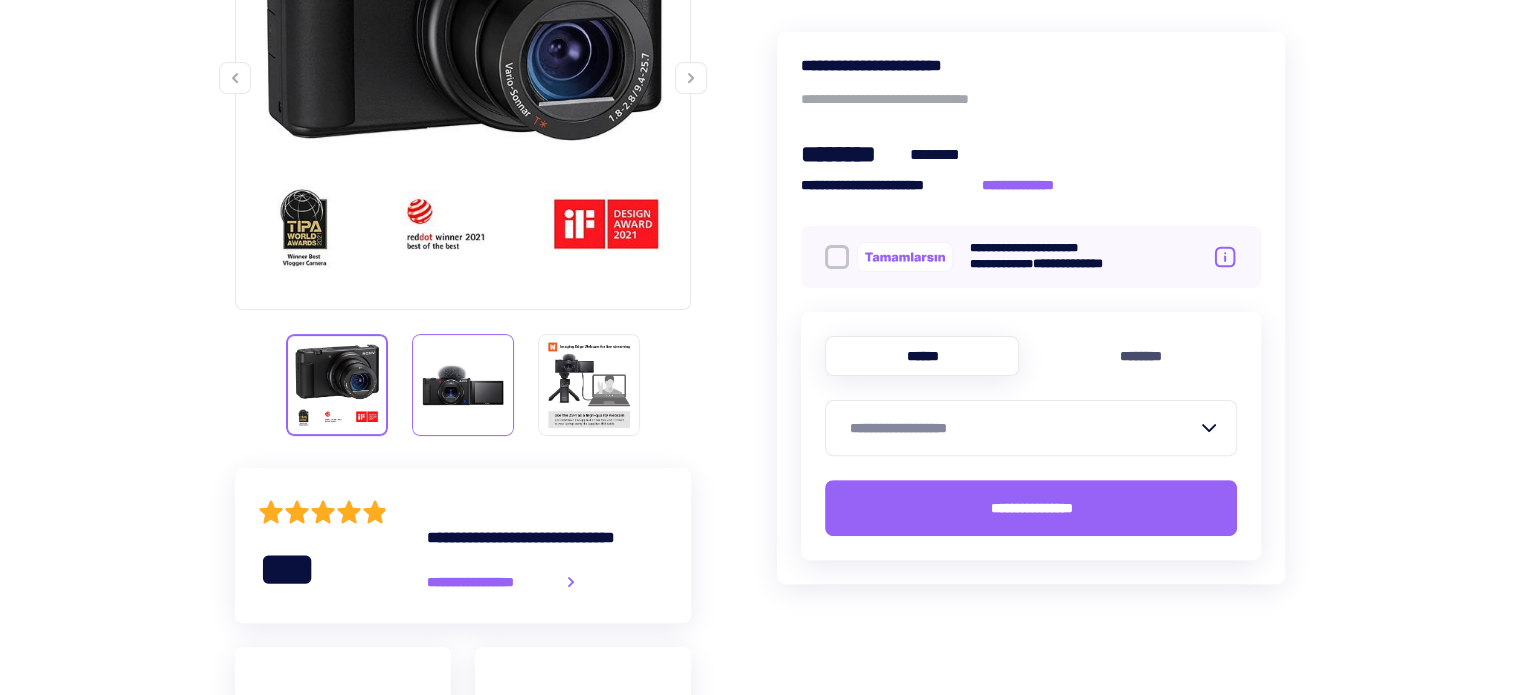 click at bounding box center (463, 385) 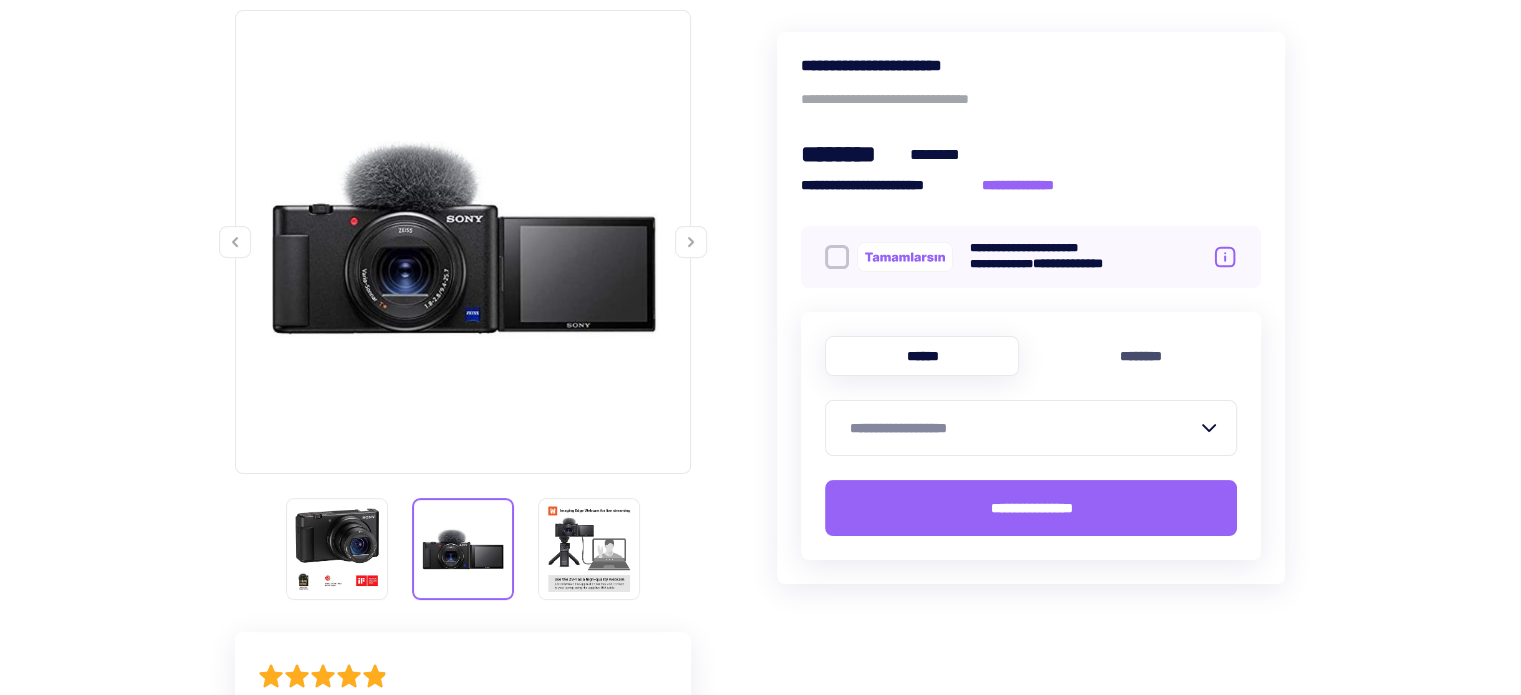 scroll, scrollTop: 333, scrollLeft: 0, axis: vertical 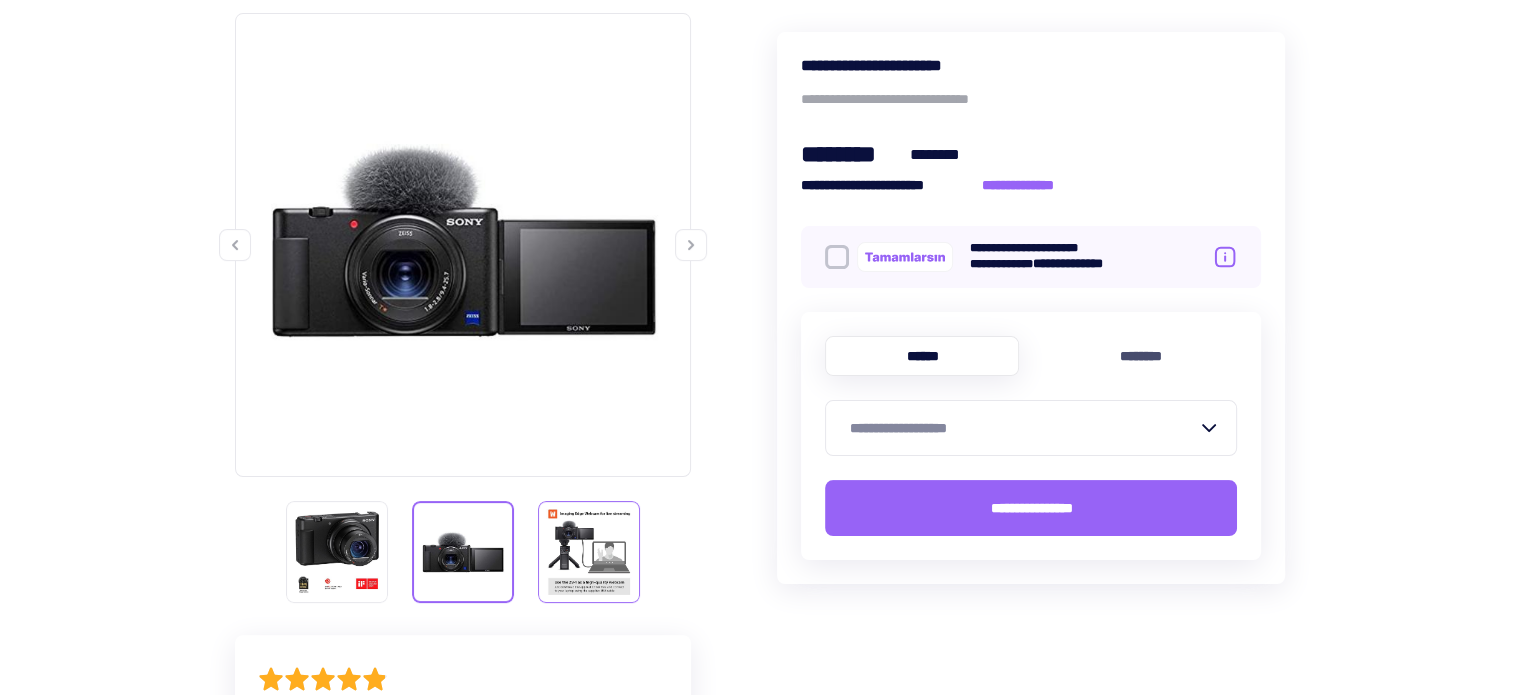 click at bounding box center [589, 552] 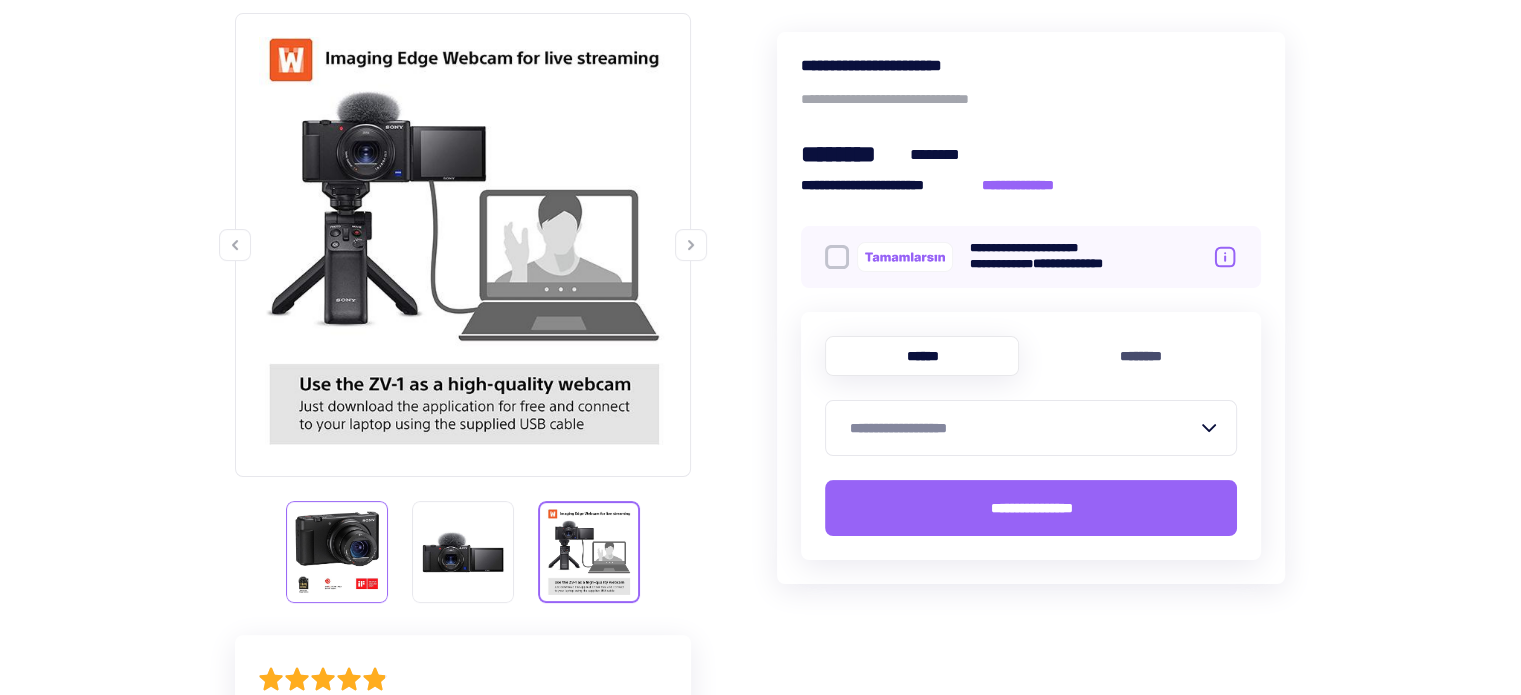 click at bounding box center (337, 552) 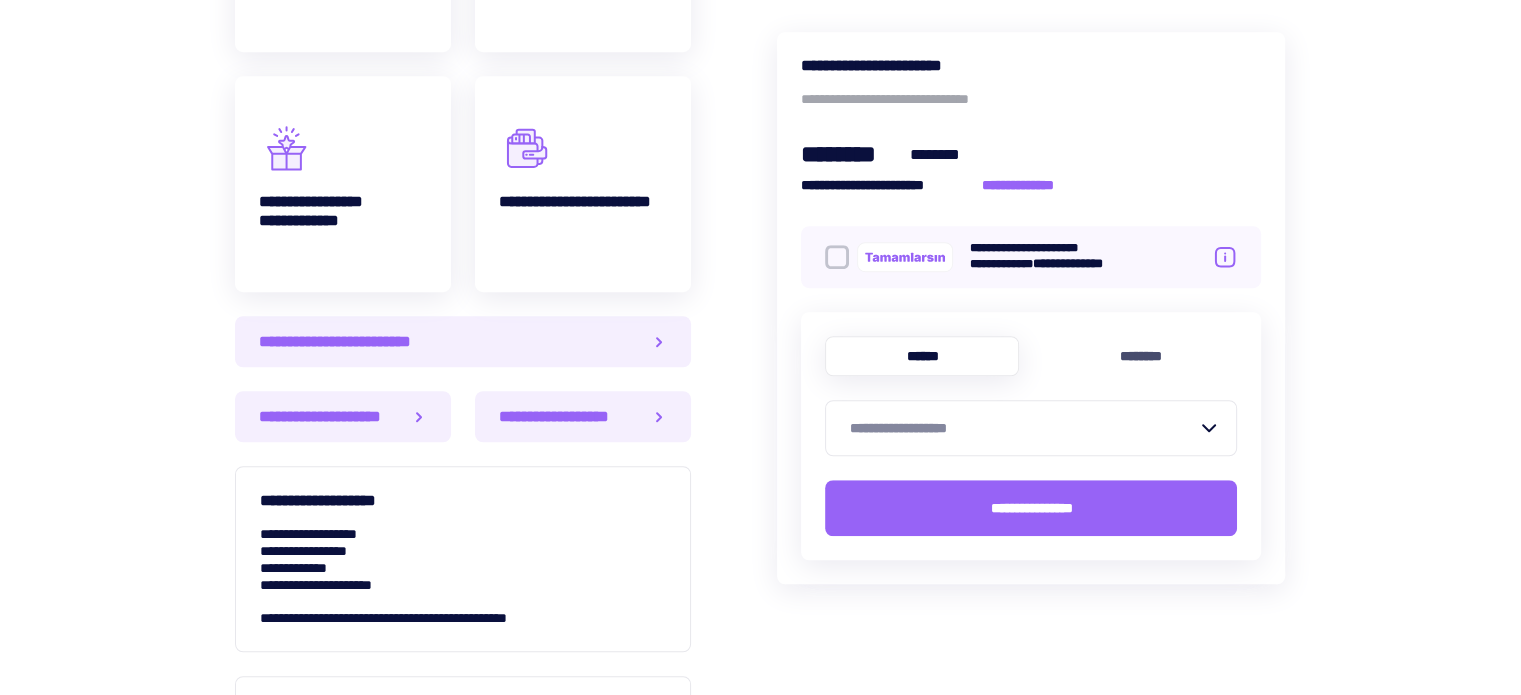 scroll, scrollTop: 1333, scrollLeft: 0, axis: vertical 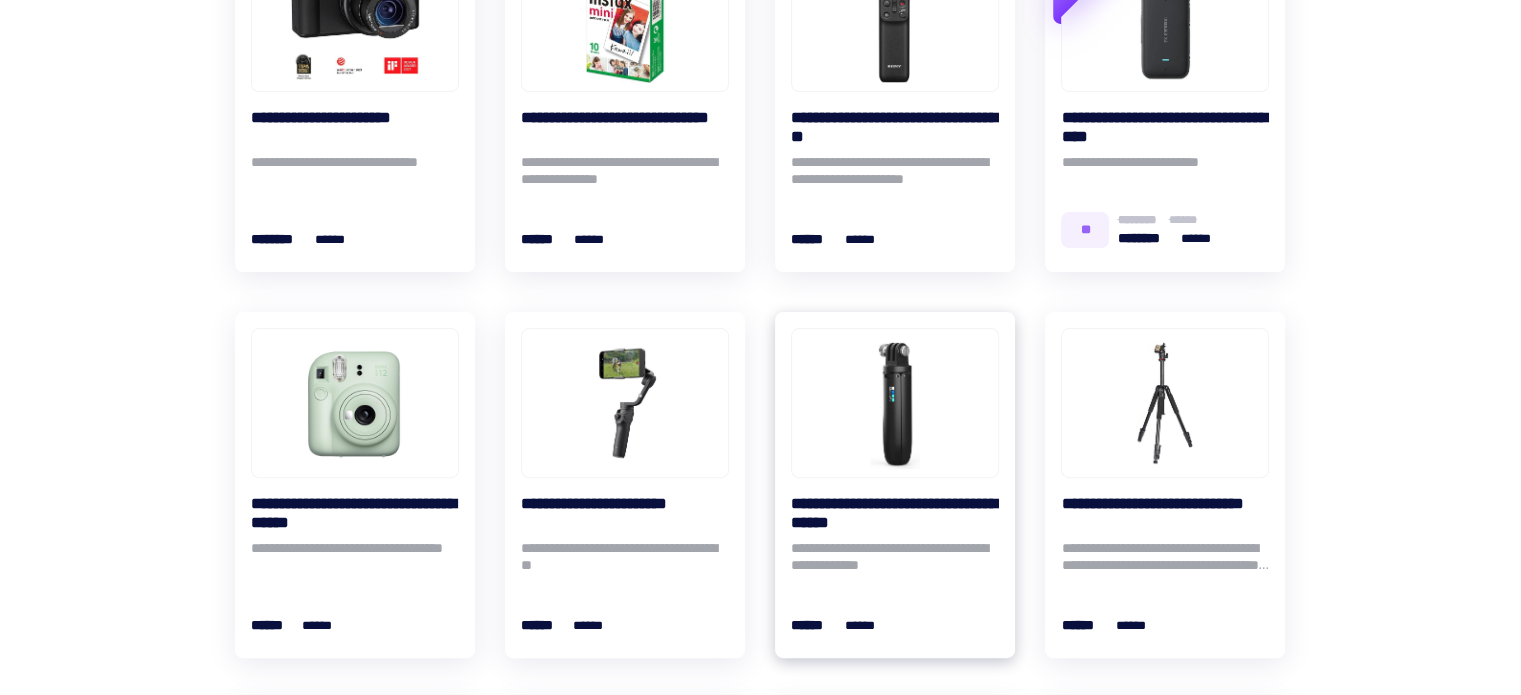 click on "**********" at bounding box center [895, 513] 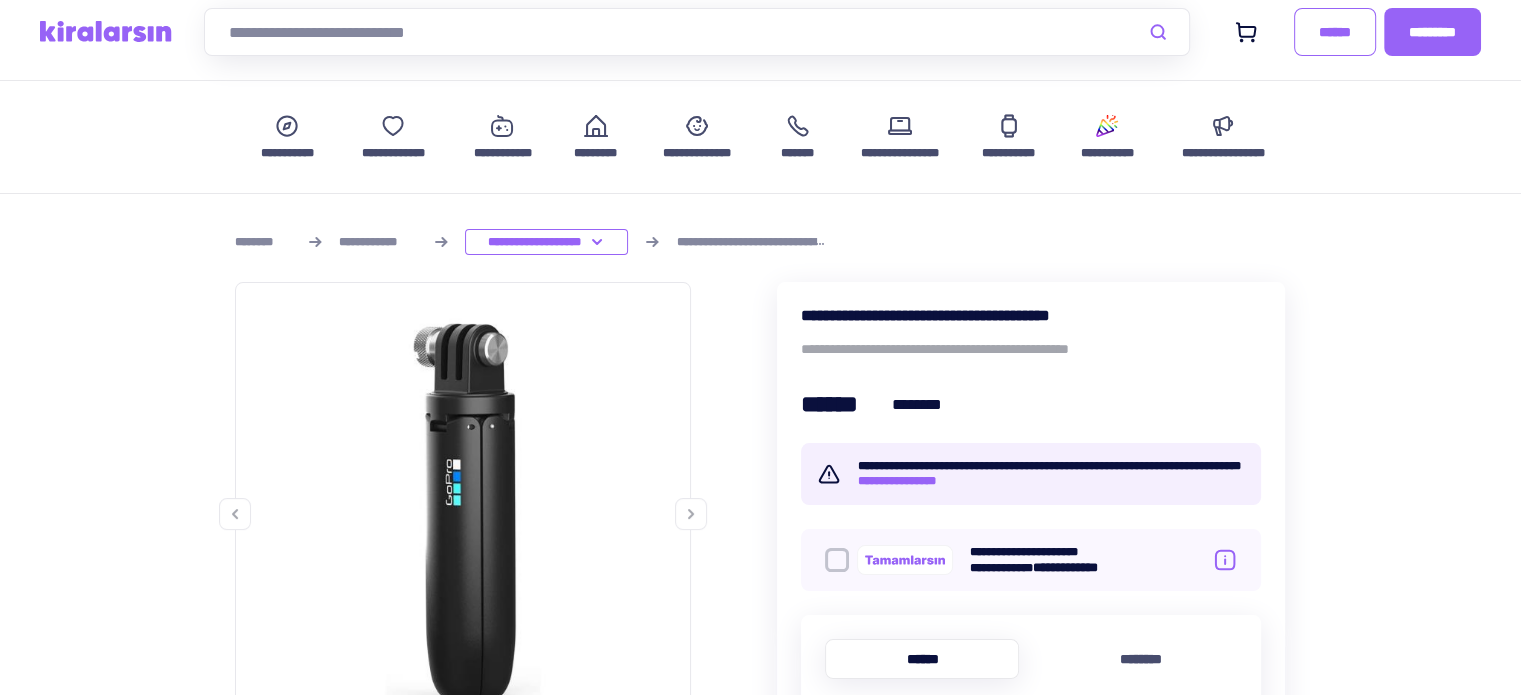 scroll, scrollTop: 333, scrollLeft: 0, axis: vertical 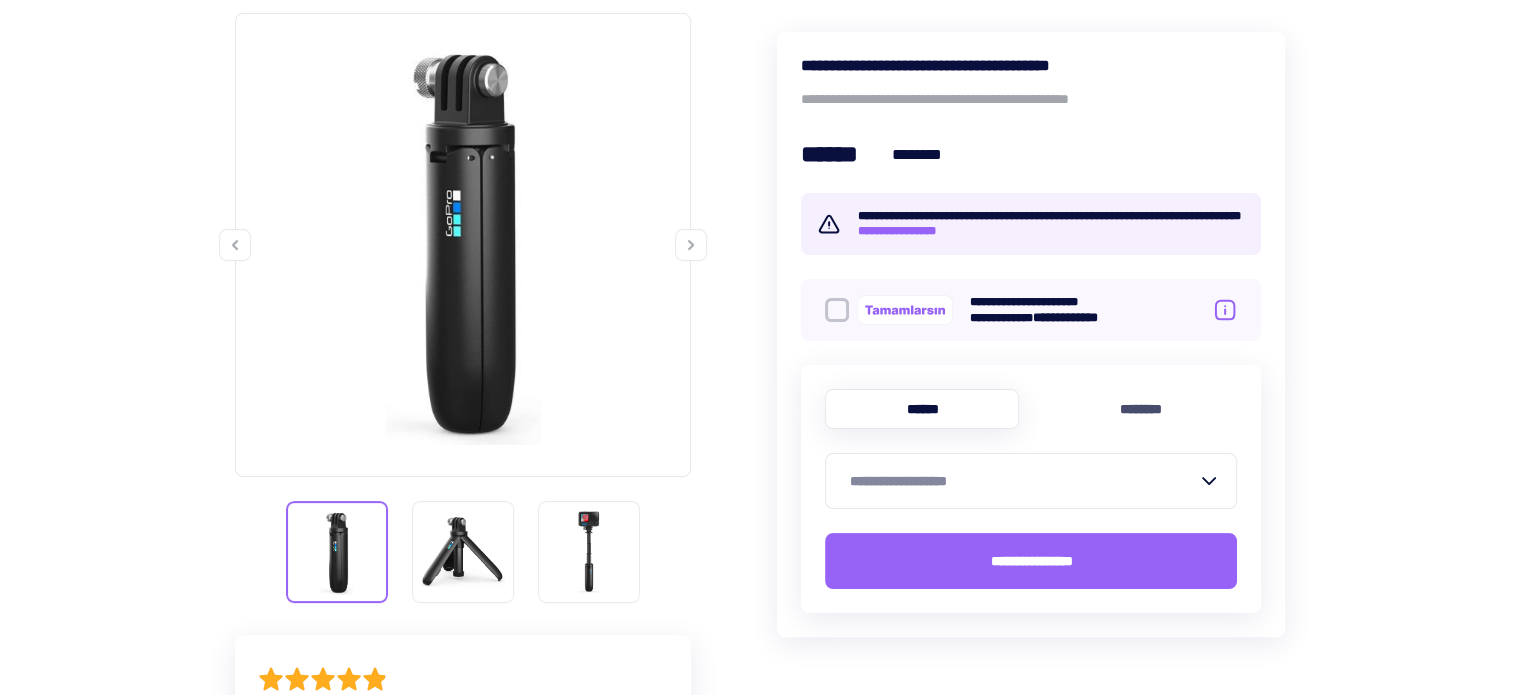 click on "**********" at bounding box center (1023, 481) 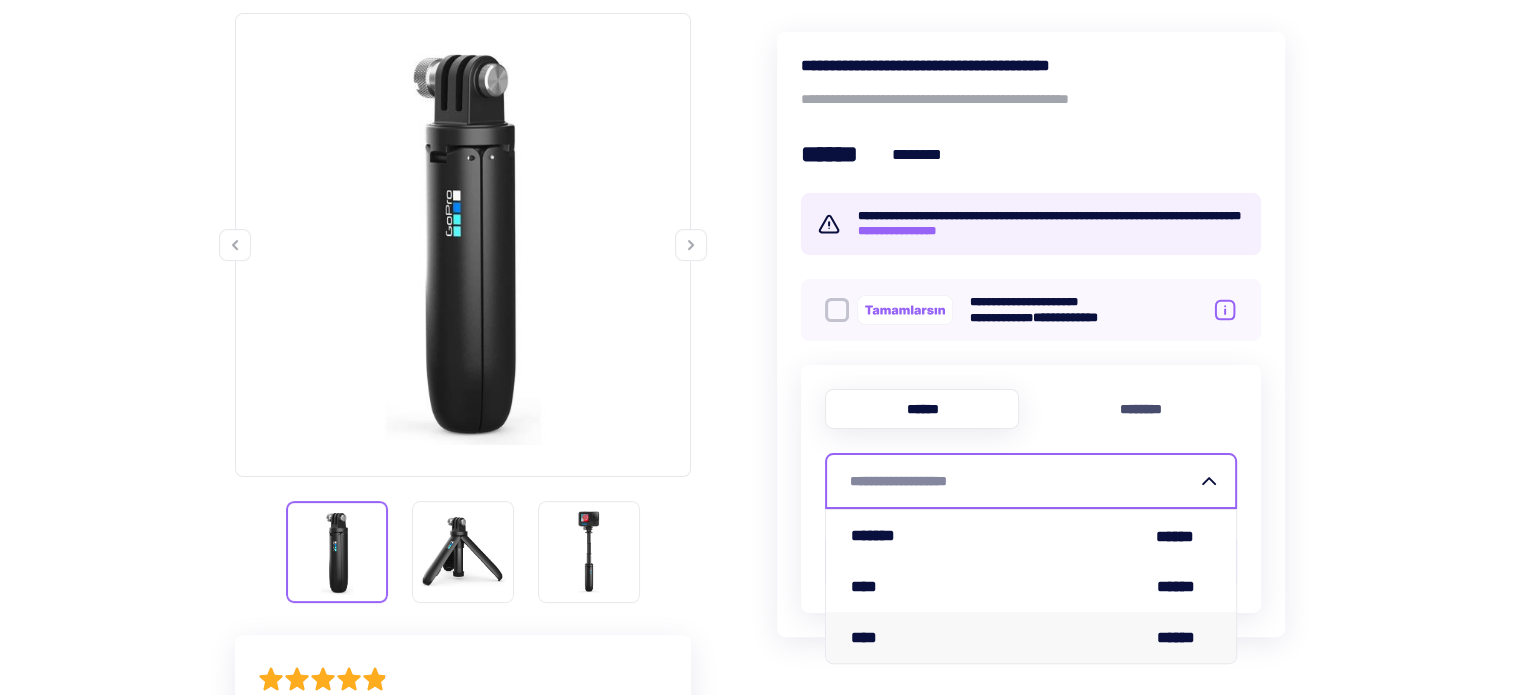 click on "**** ******" at bounding box center [1031, 637] 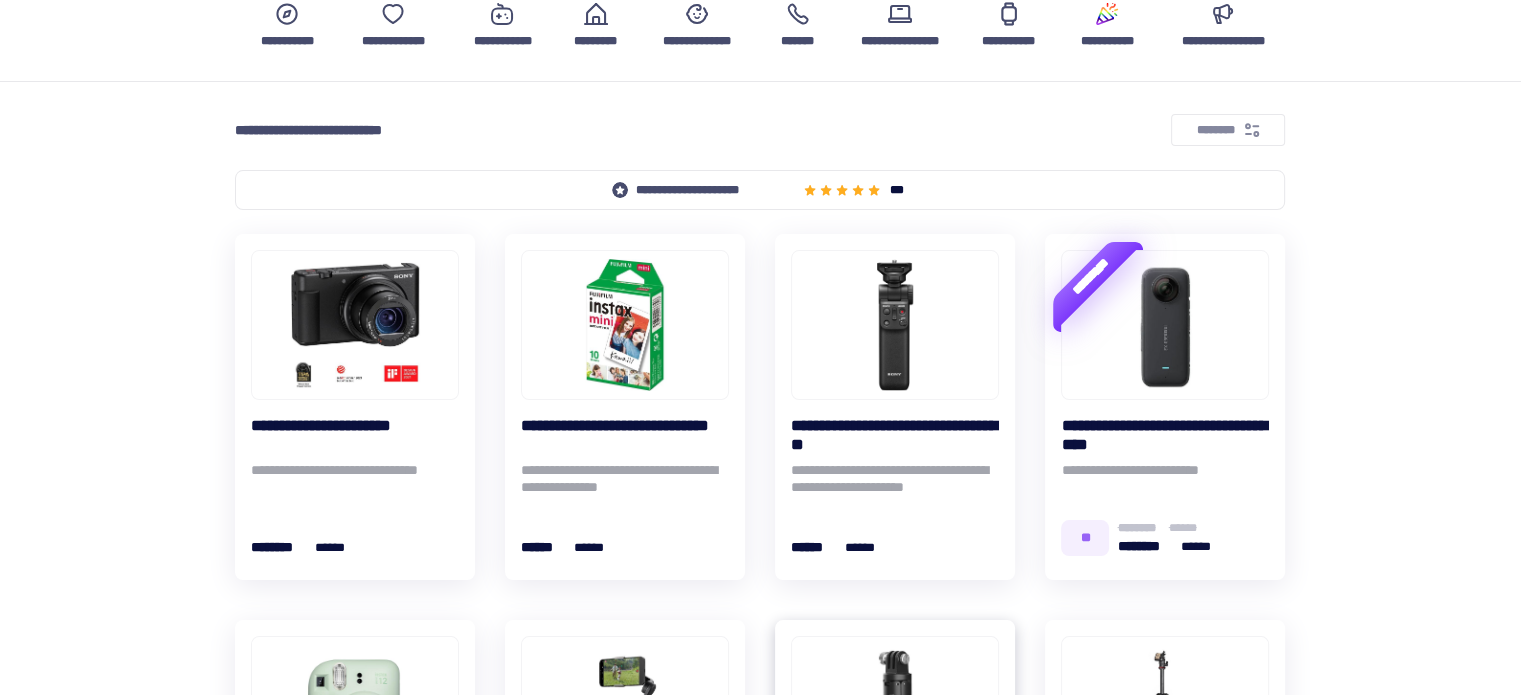 scroll, scrollTop: 151, scrollLeft: 0, axis: vertical 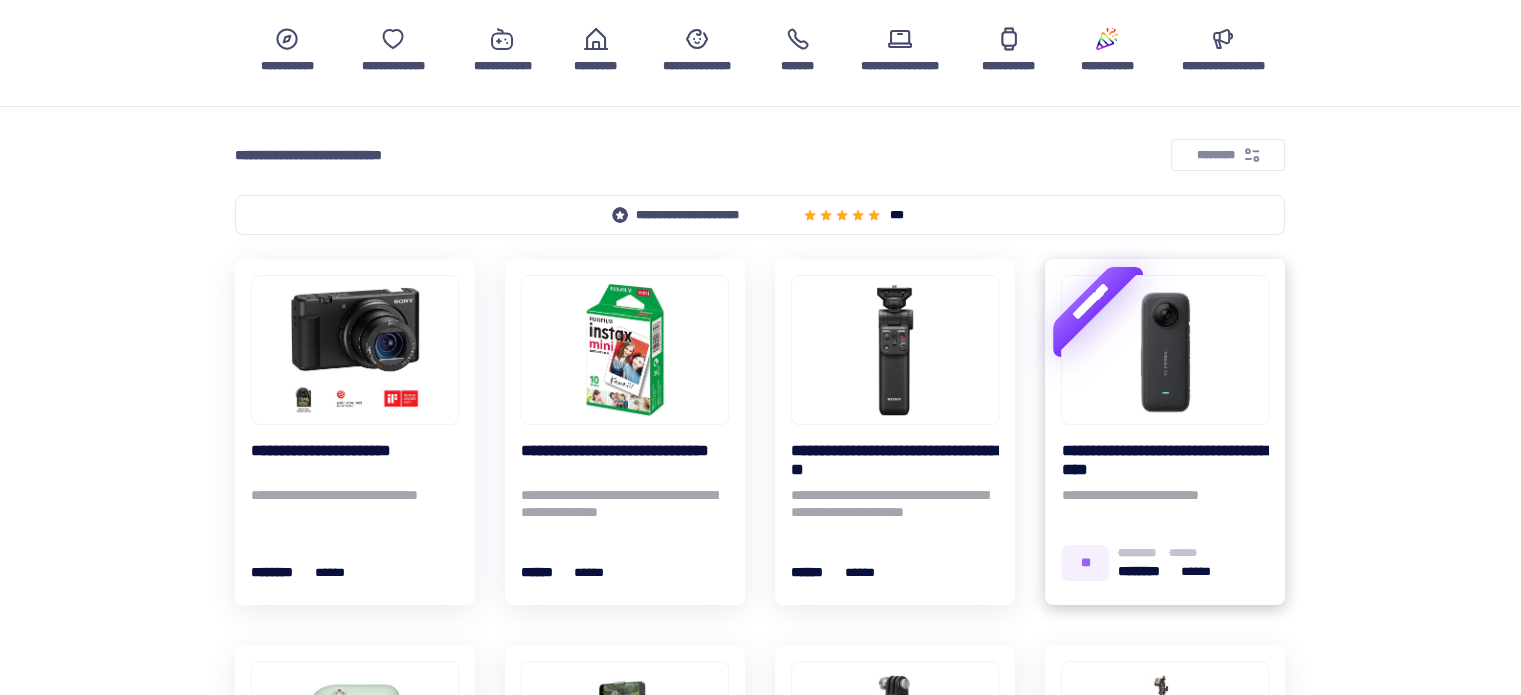 click at bounding box center (1165, 350) 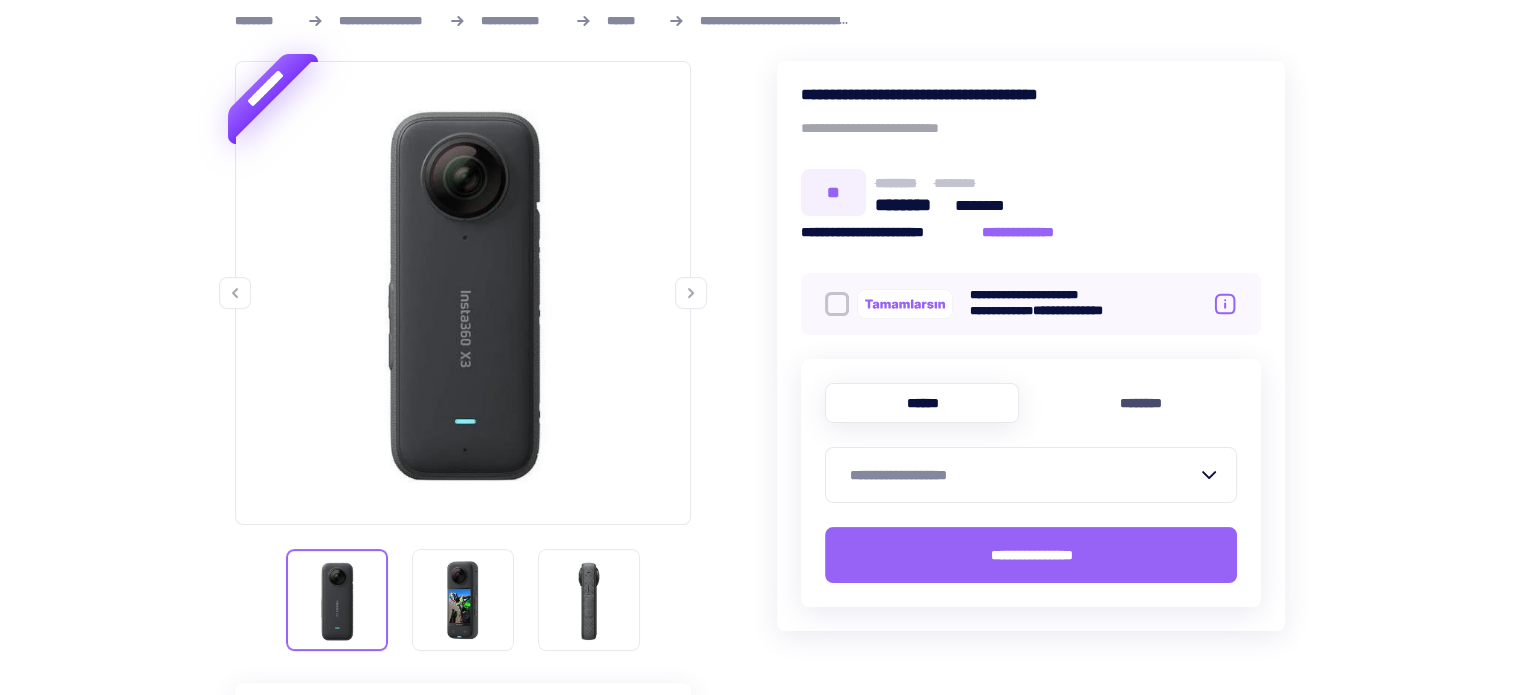 scroll, scrollTop: 333, scrollLeft: 0, axis: vertical 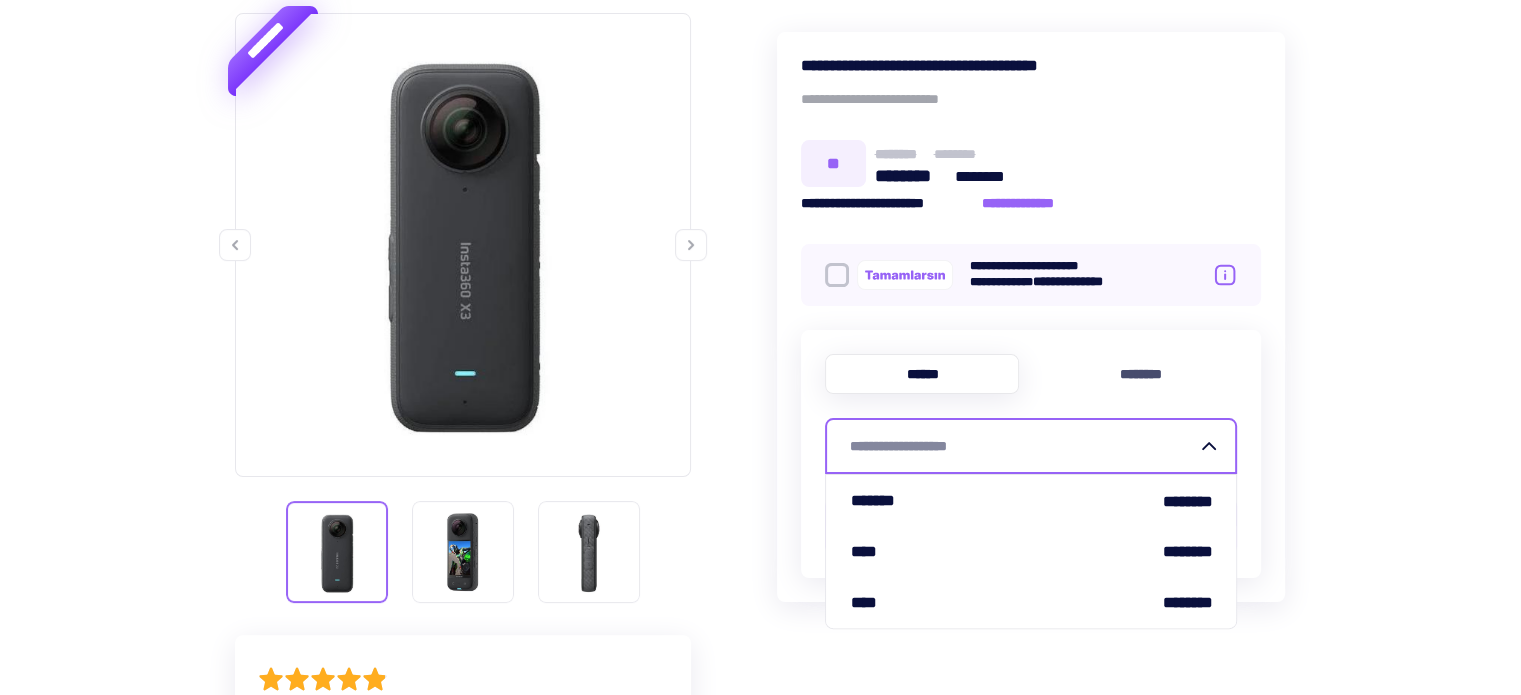 click on "**********" at bounding box center [1023, 446] 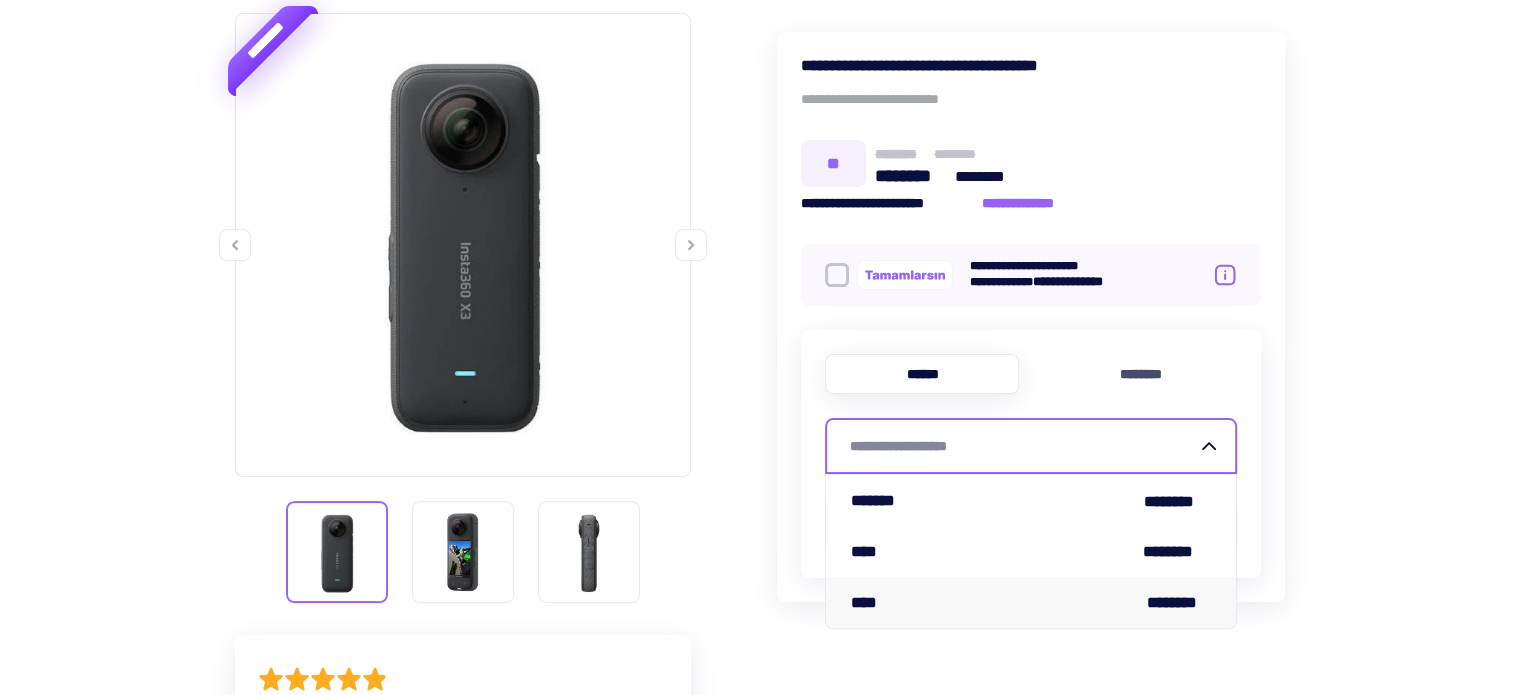 click on "**** ********" at bounding box center [1031, 602] 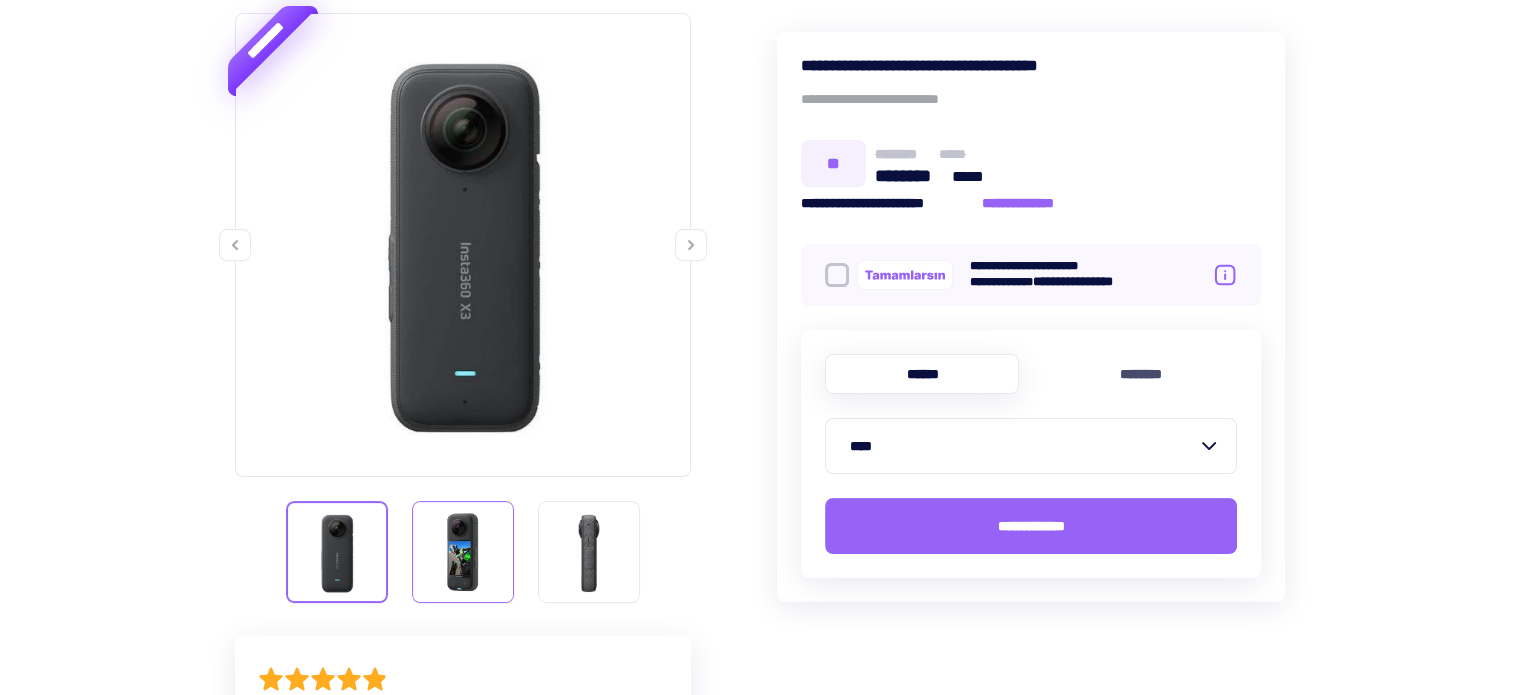 click at bounding box center (463, 552) 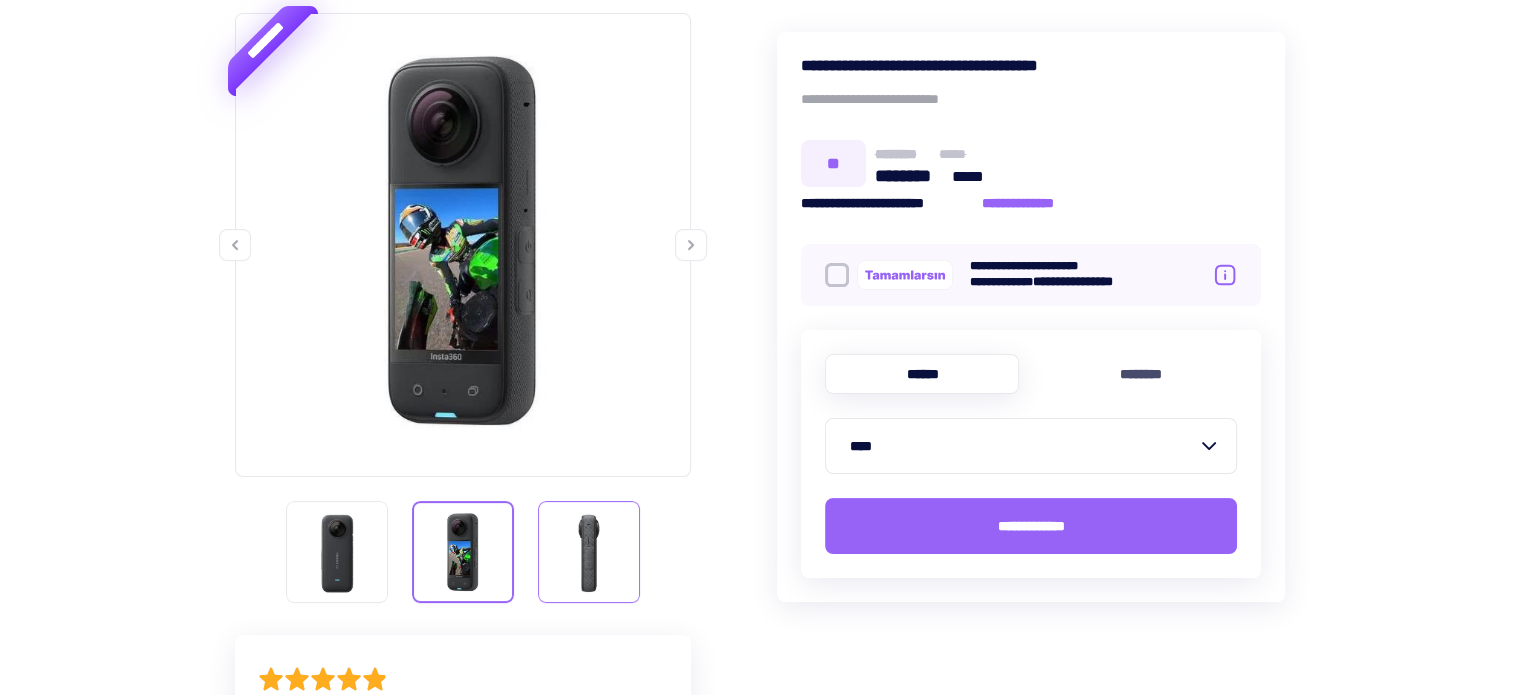 click at bounding box center [589, 552] 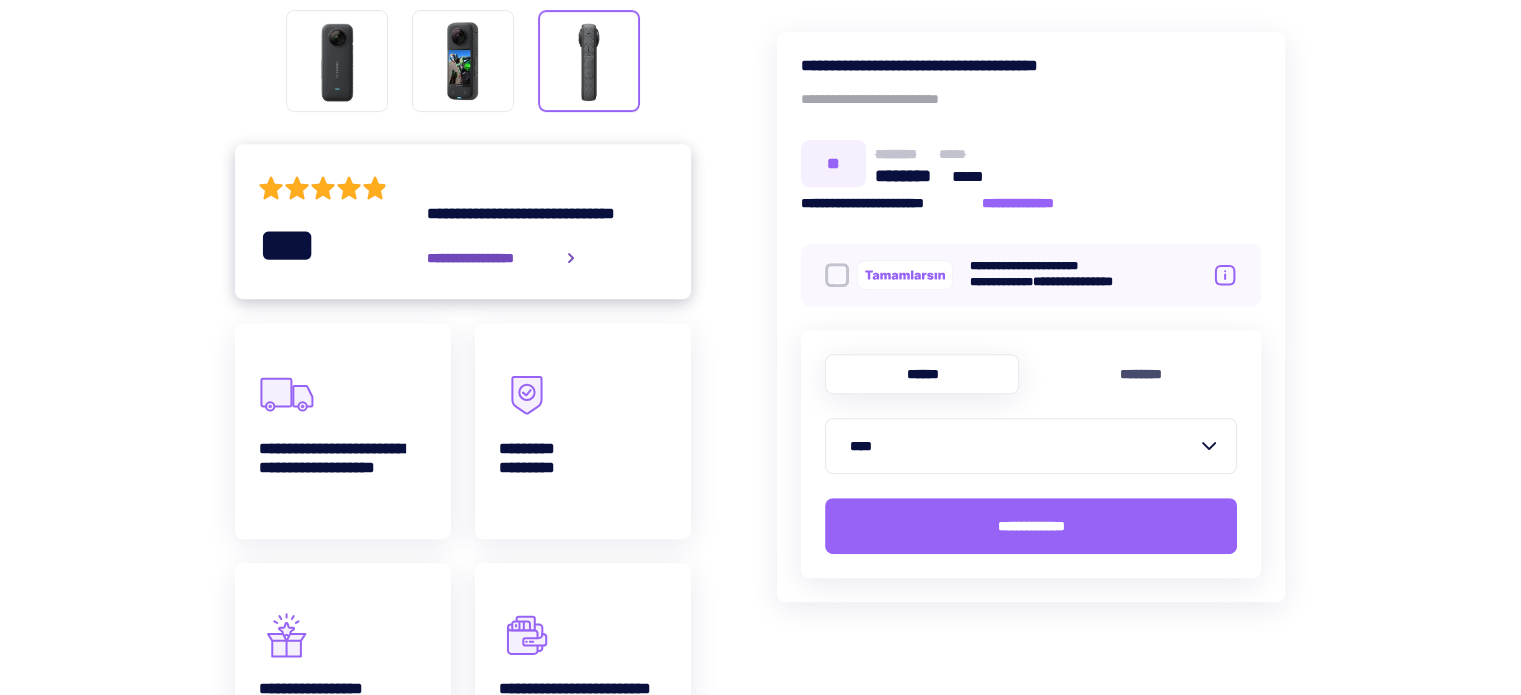 scroll, scrollTop: 833, scrollLeft: 0, axis: vertical 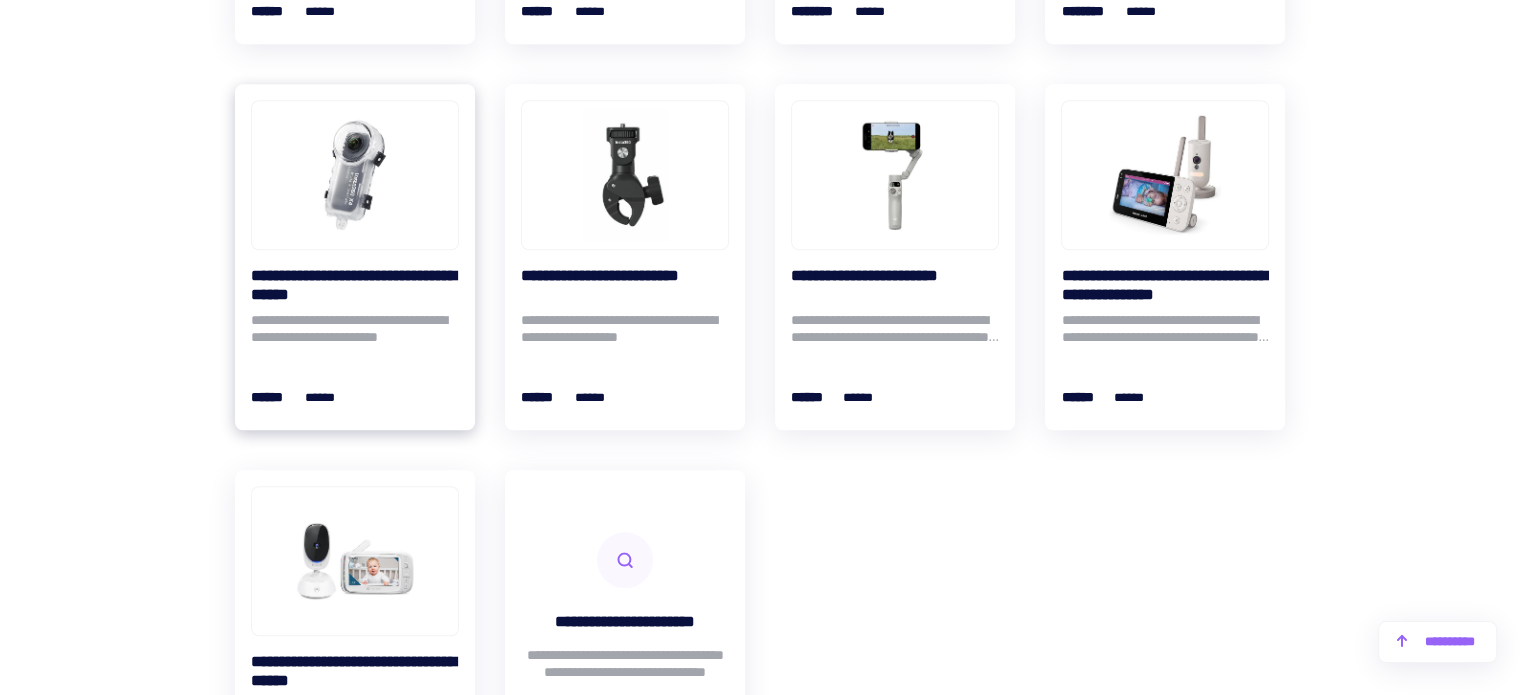 click on "**********" at bounding box center (355, 285) 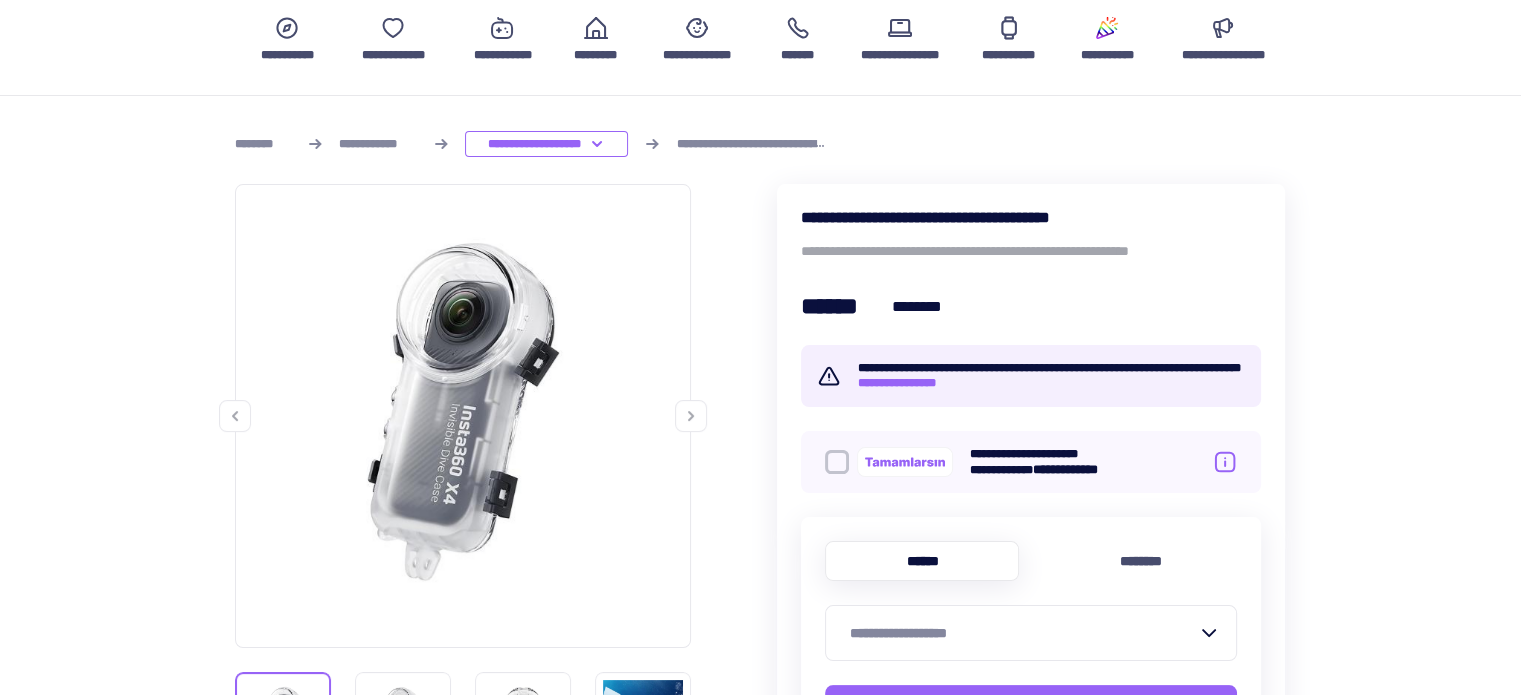 scroll, scrollTop: 167, scrollLeft: 0, axis: vertical 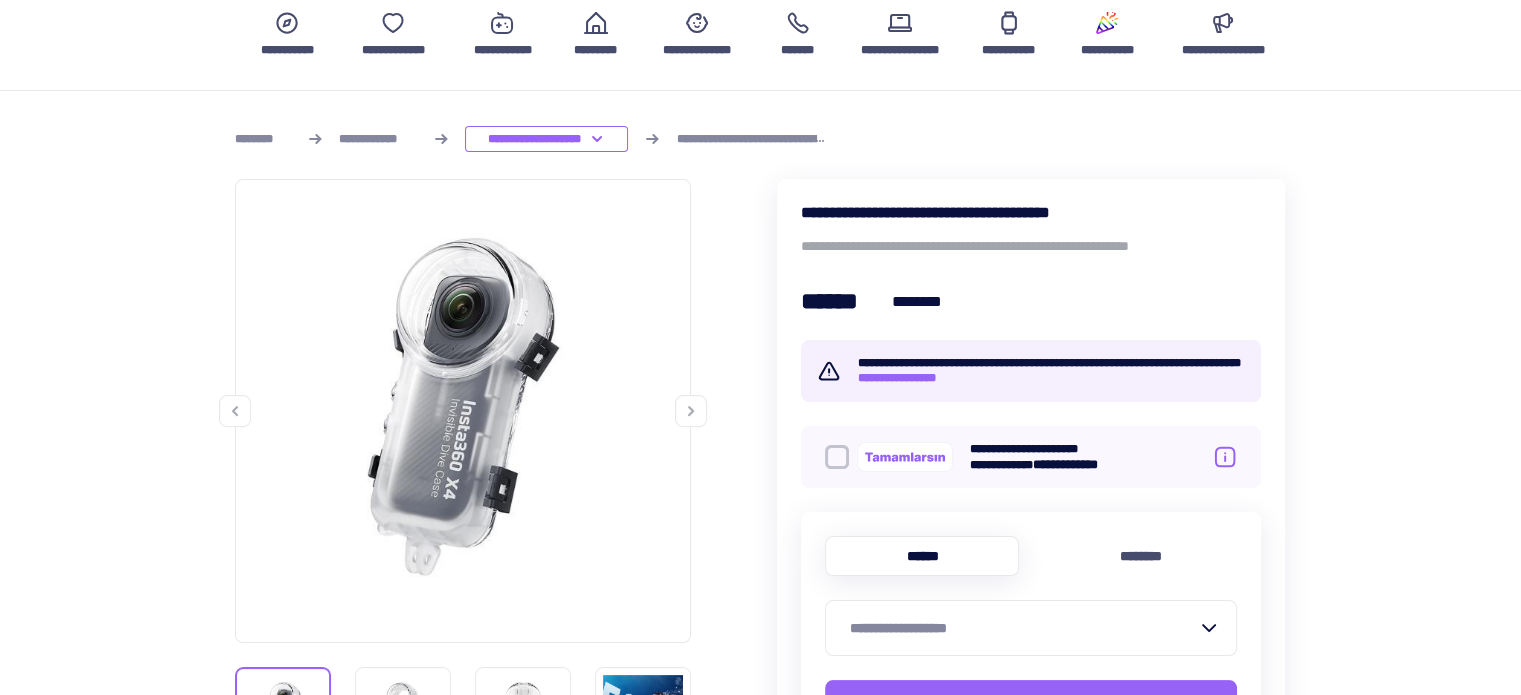 click on "**********" at bounding box center (1023, 628) 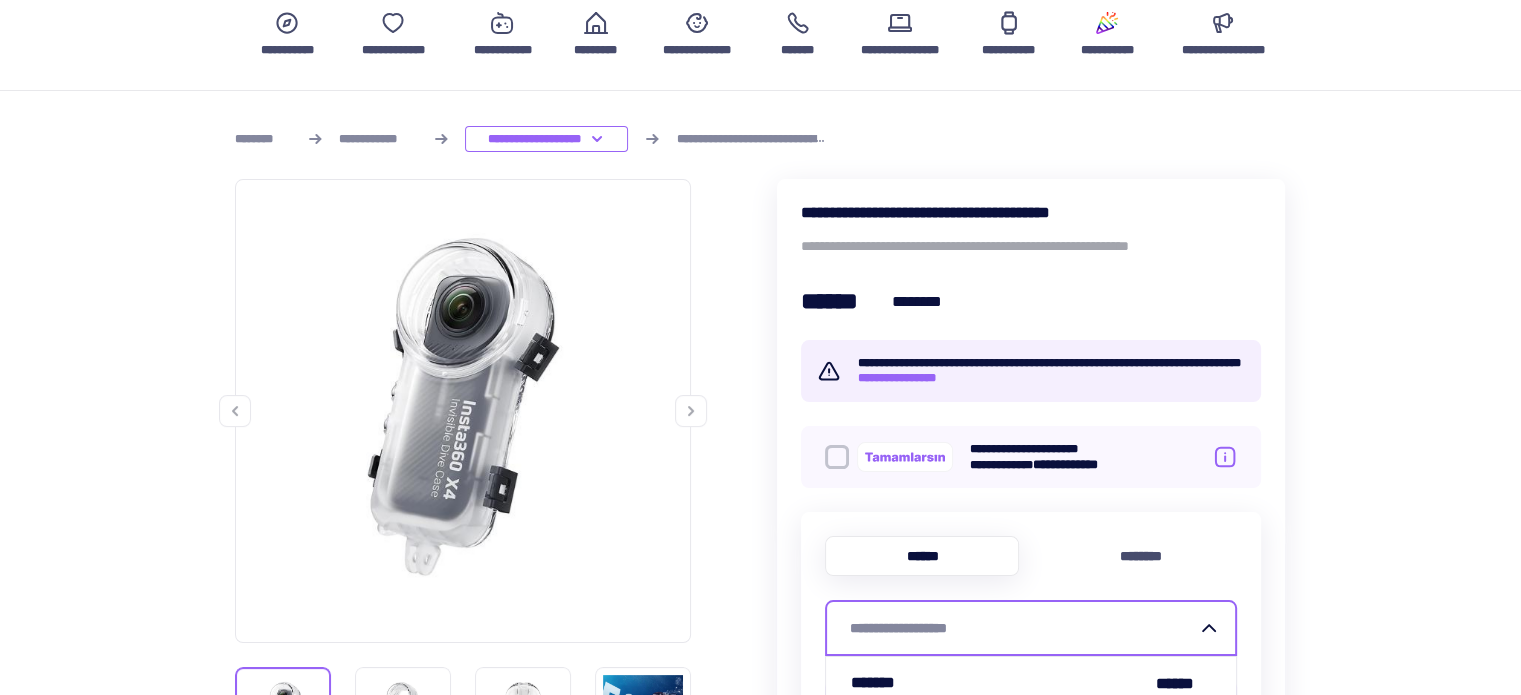 scroll, scrollTop: 500, scrollLeft: 0, axis: vertical 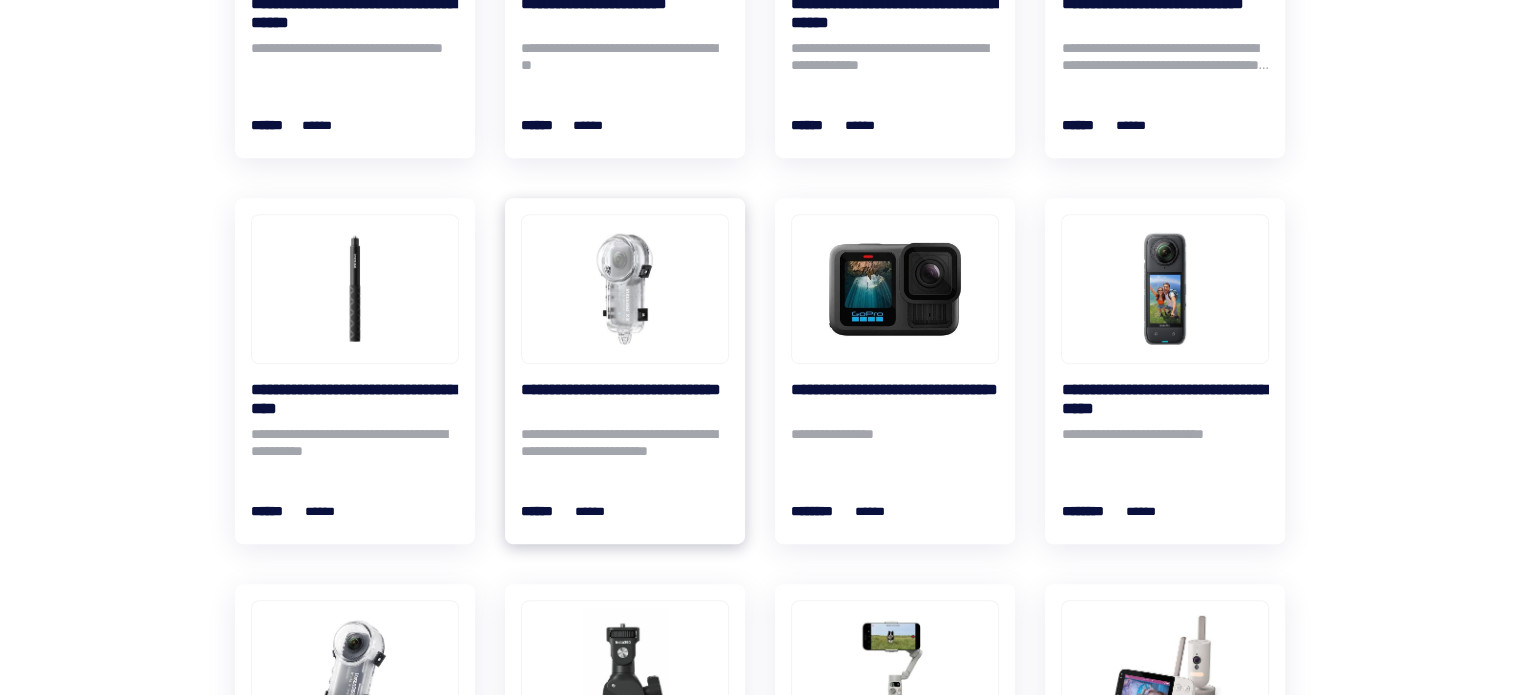 click on "**********" at bounding box center [625, 446] 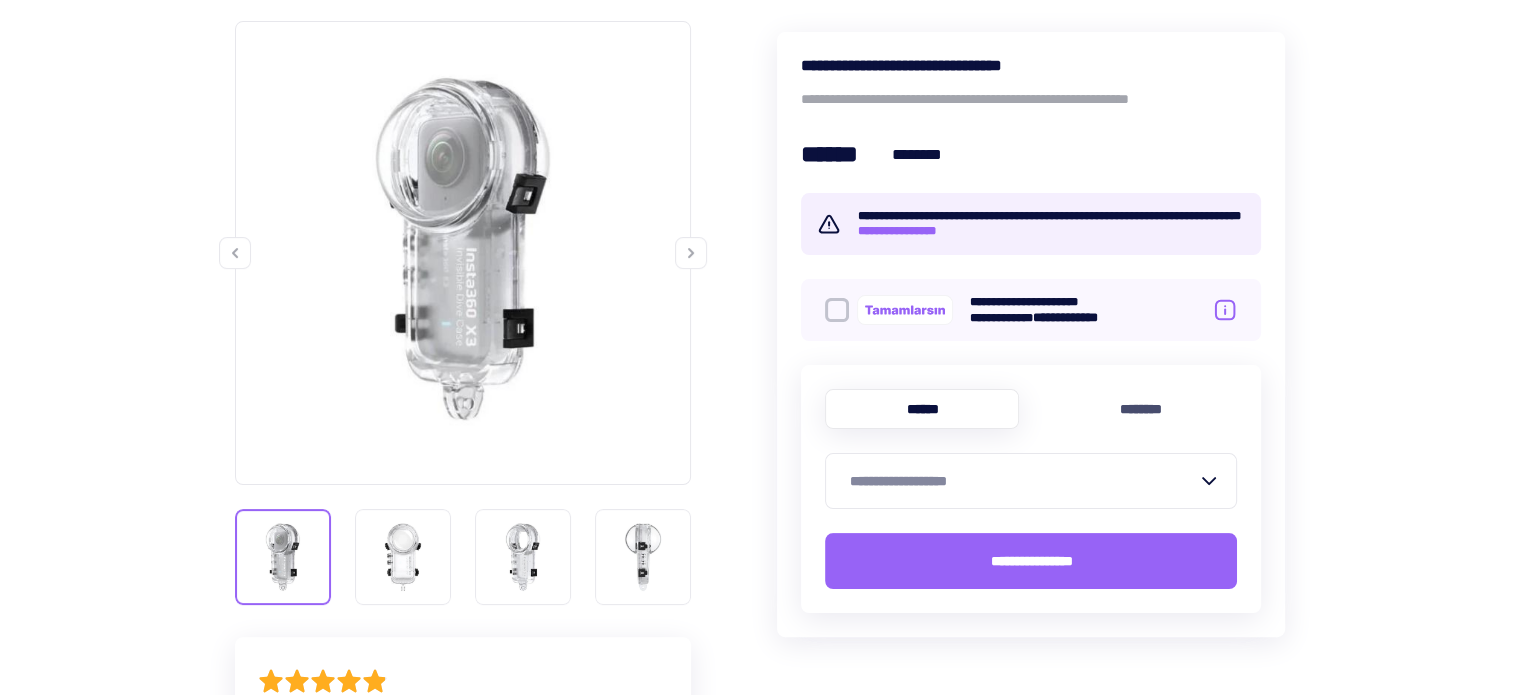 scroll, scrollTop: 333, scrollLeft: 0, axis: vertical 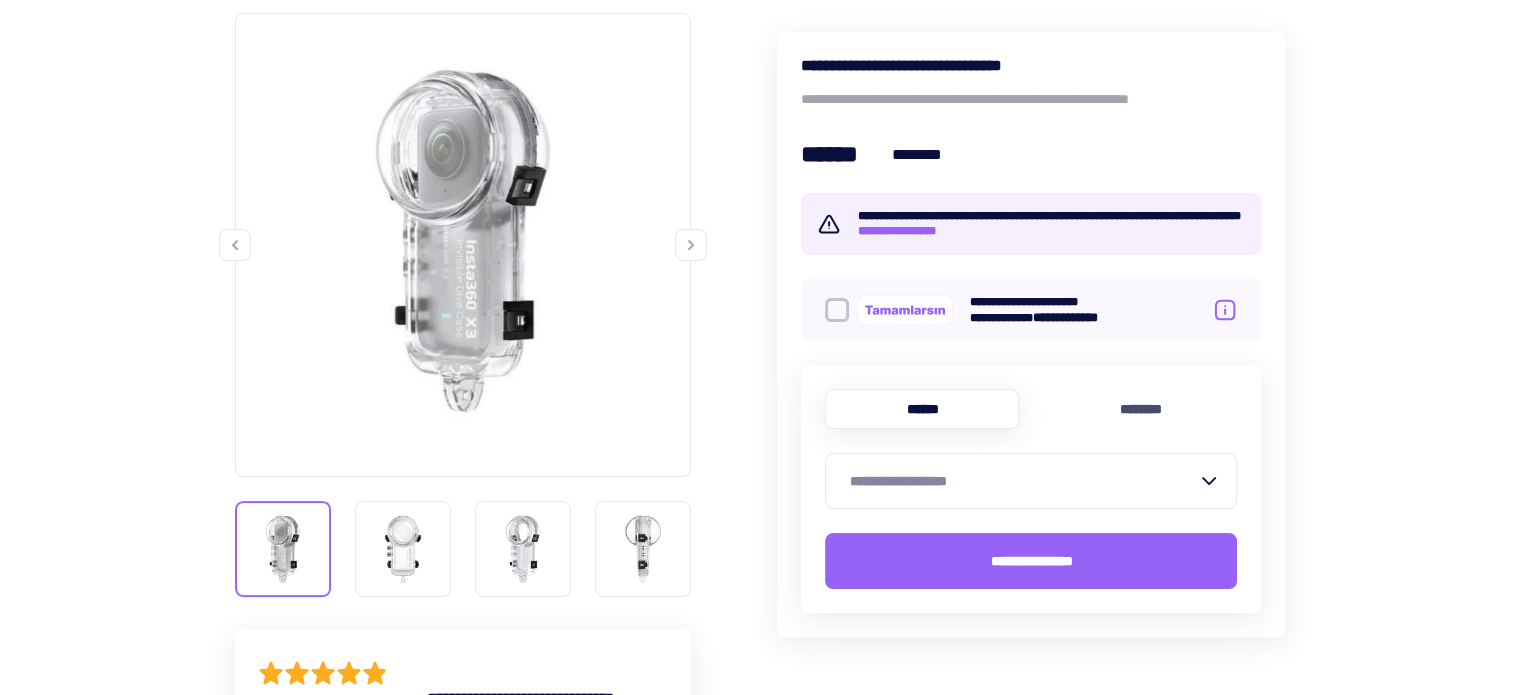 click on "**********" at bounding box center (1023, 481) 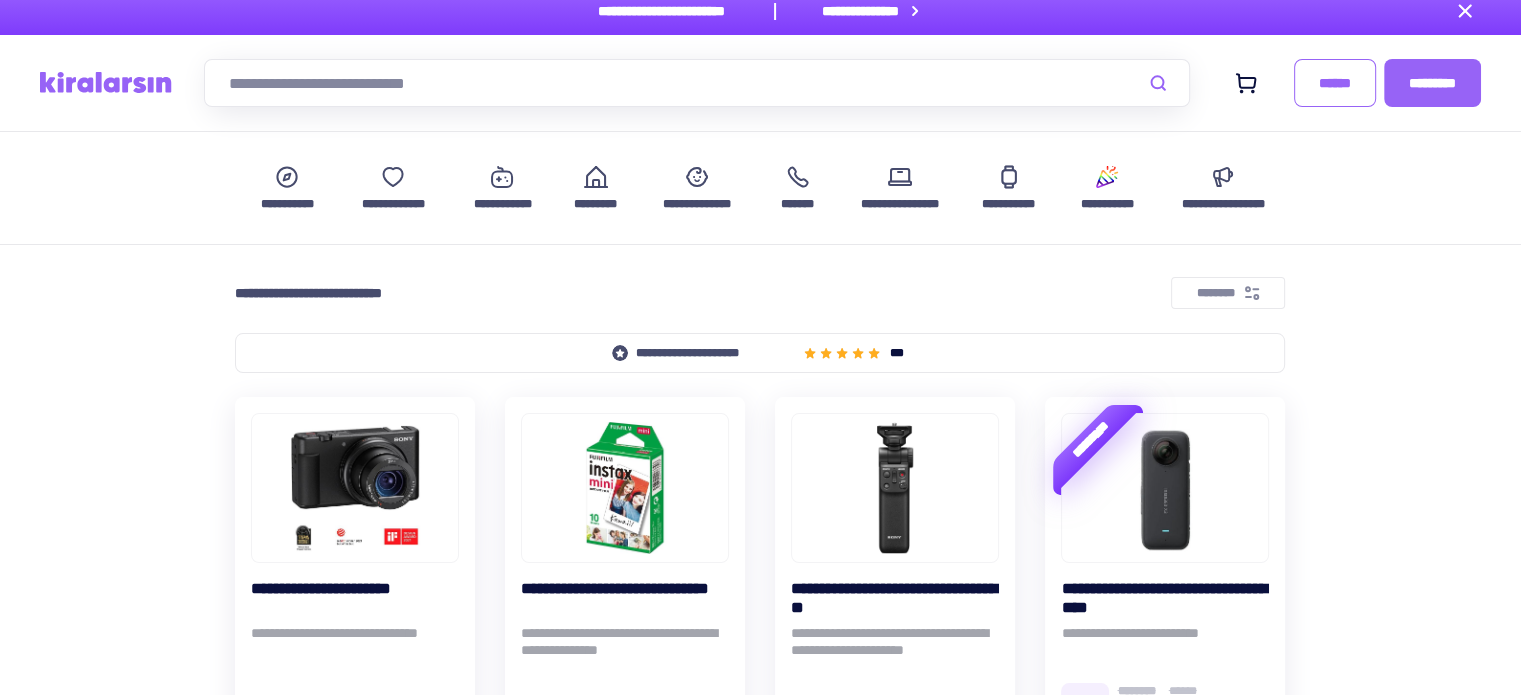 scroll, scrollTop: 0, scrollLeft: 0, axis: both 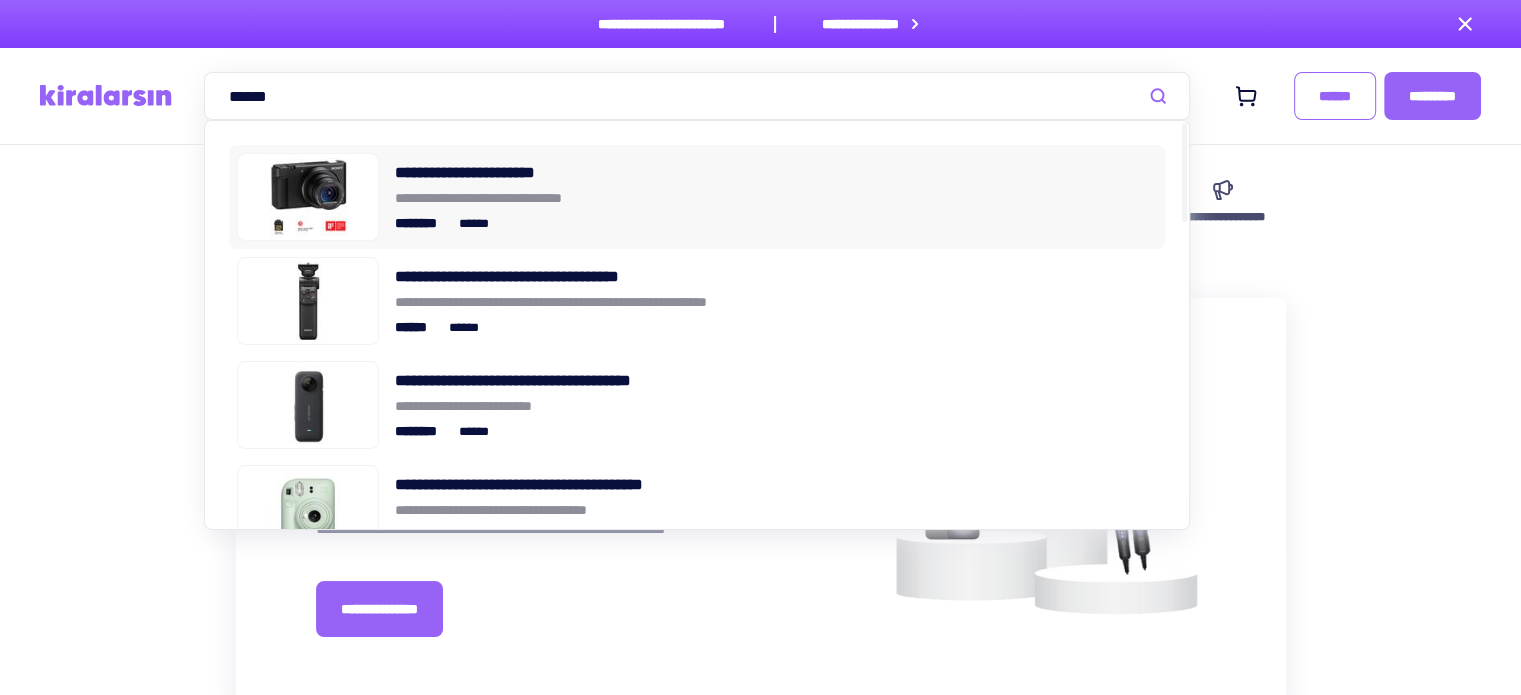 type on "******" 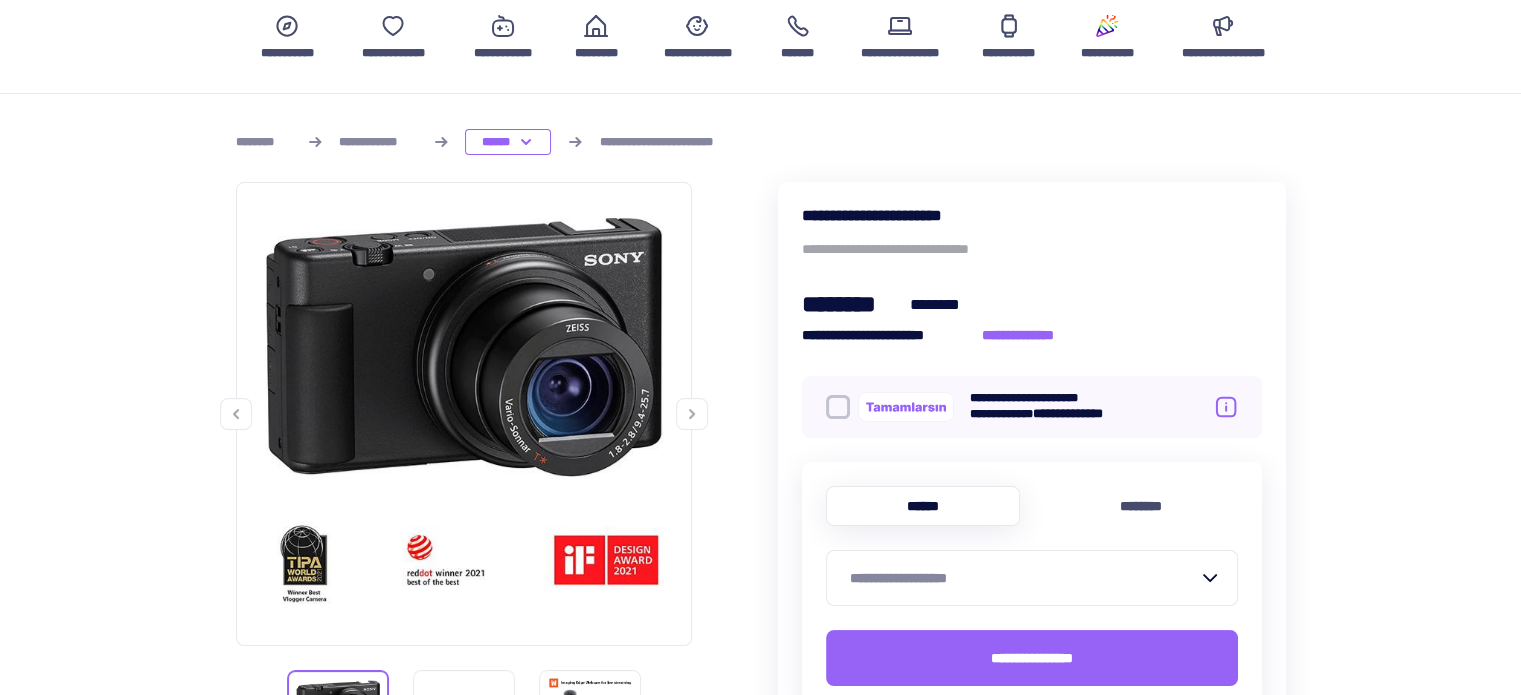 scroll, scrollTop: 166, scrollLeft: 0, axis: vertical 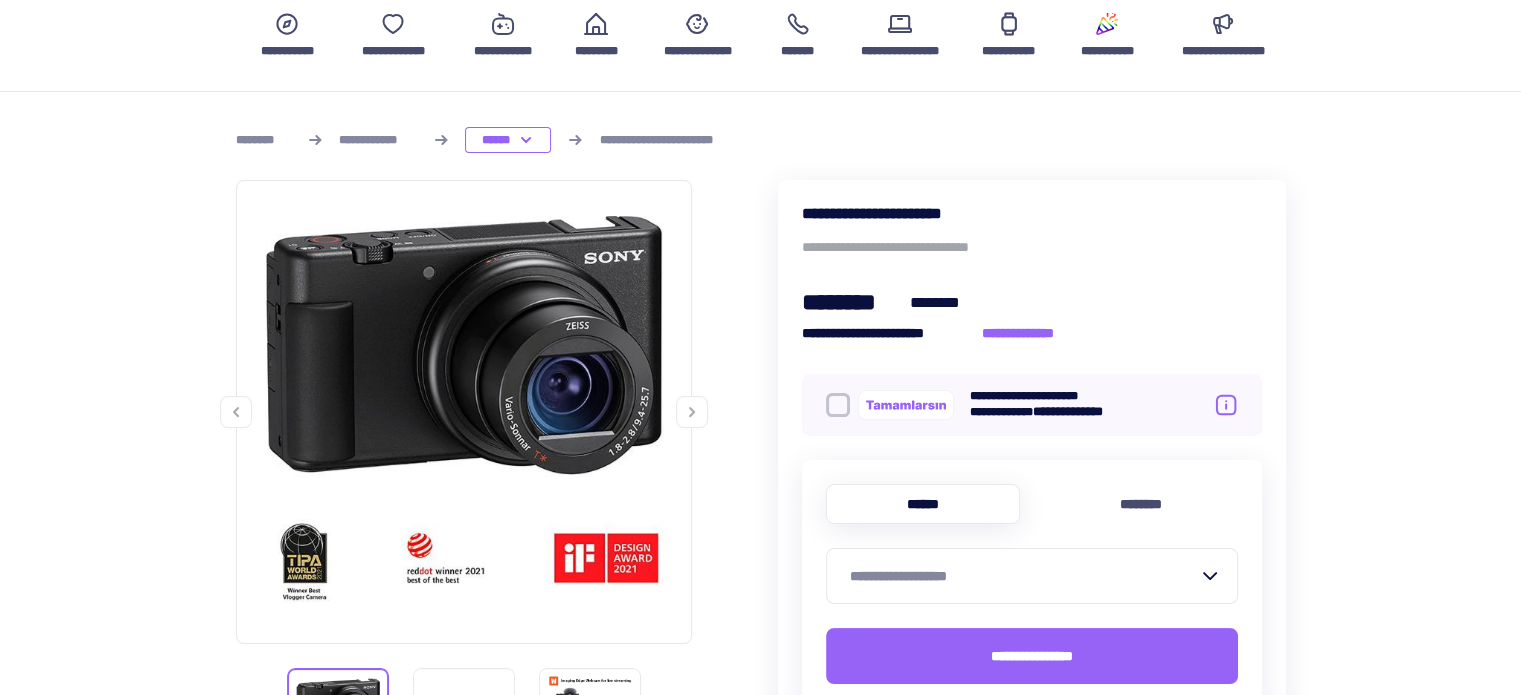 click on "**********" at bounding box center (1024, 576) 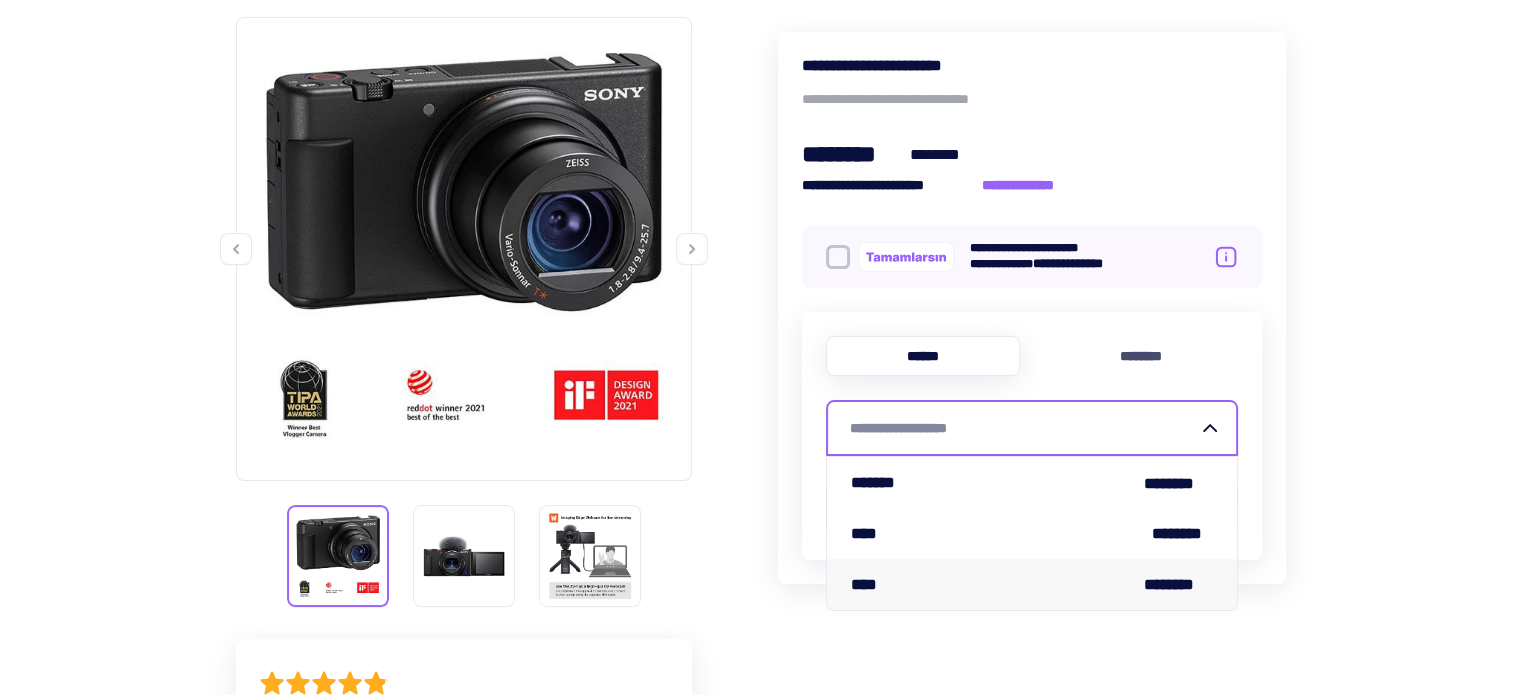 scroll, scrollTop: 333, scrollLeft: 0, axis: vertical 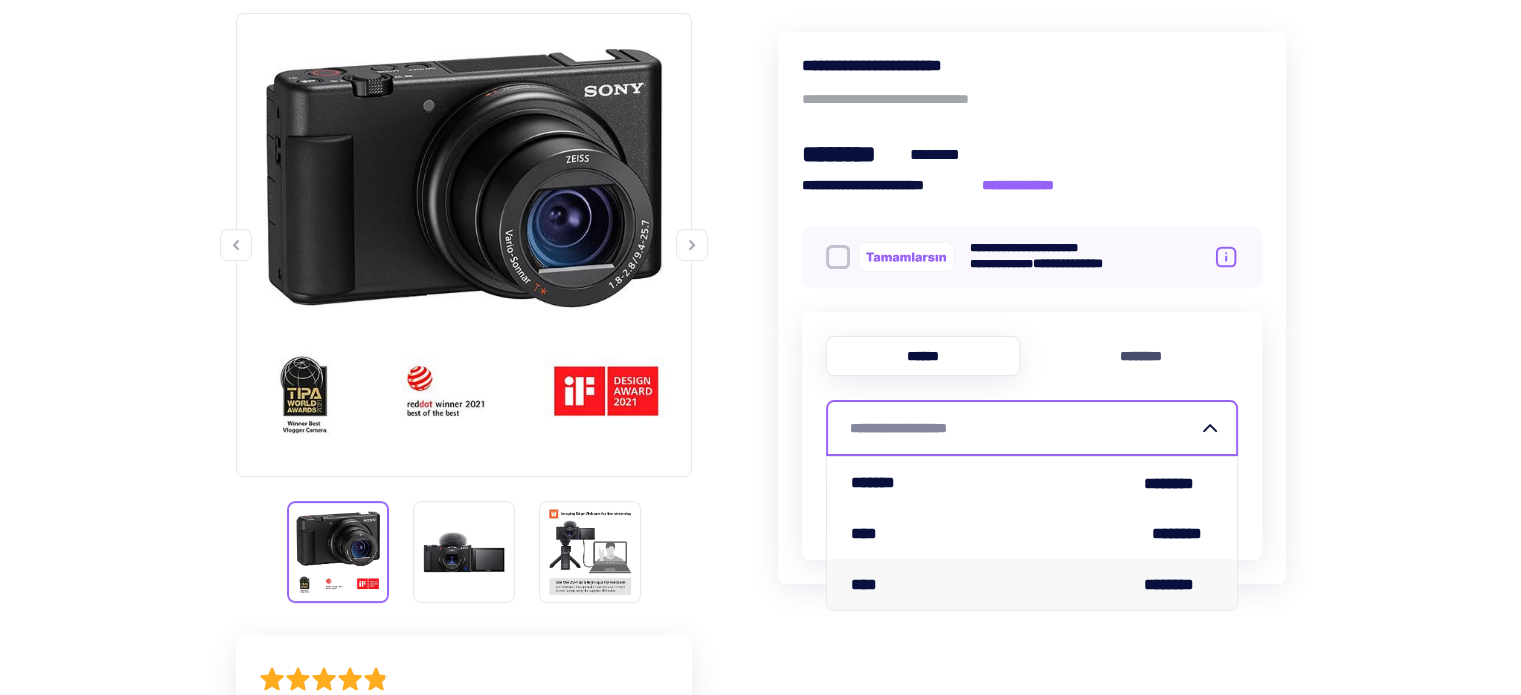 click on "**** ********" at bounding box center (1032, 584) 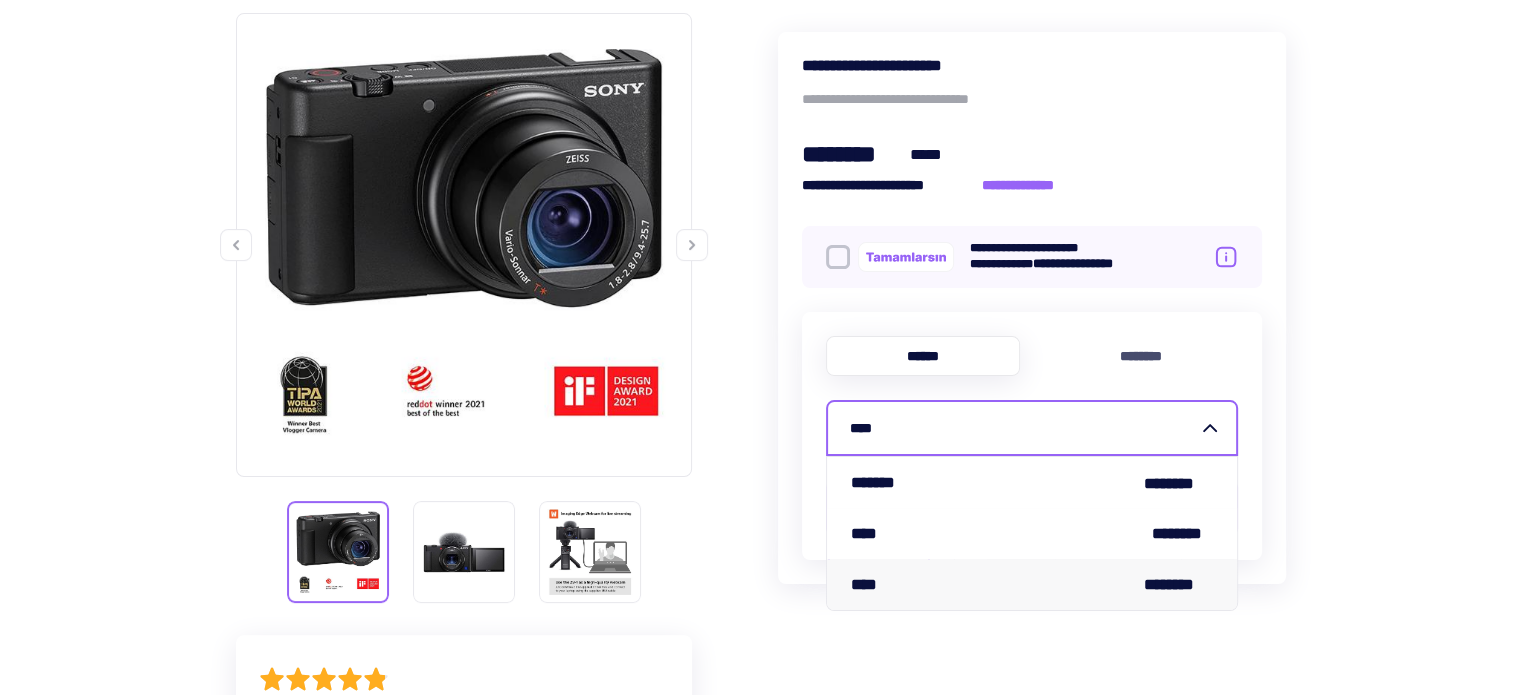click on "****" at bounding box center [1024, 428] 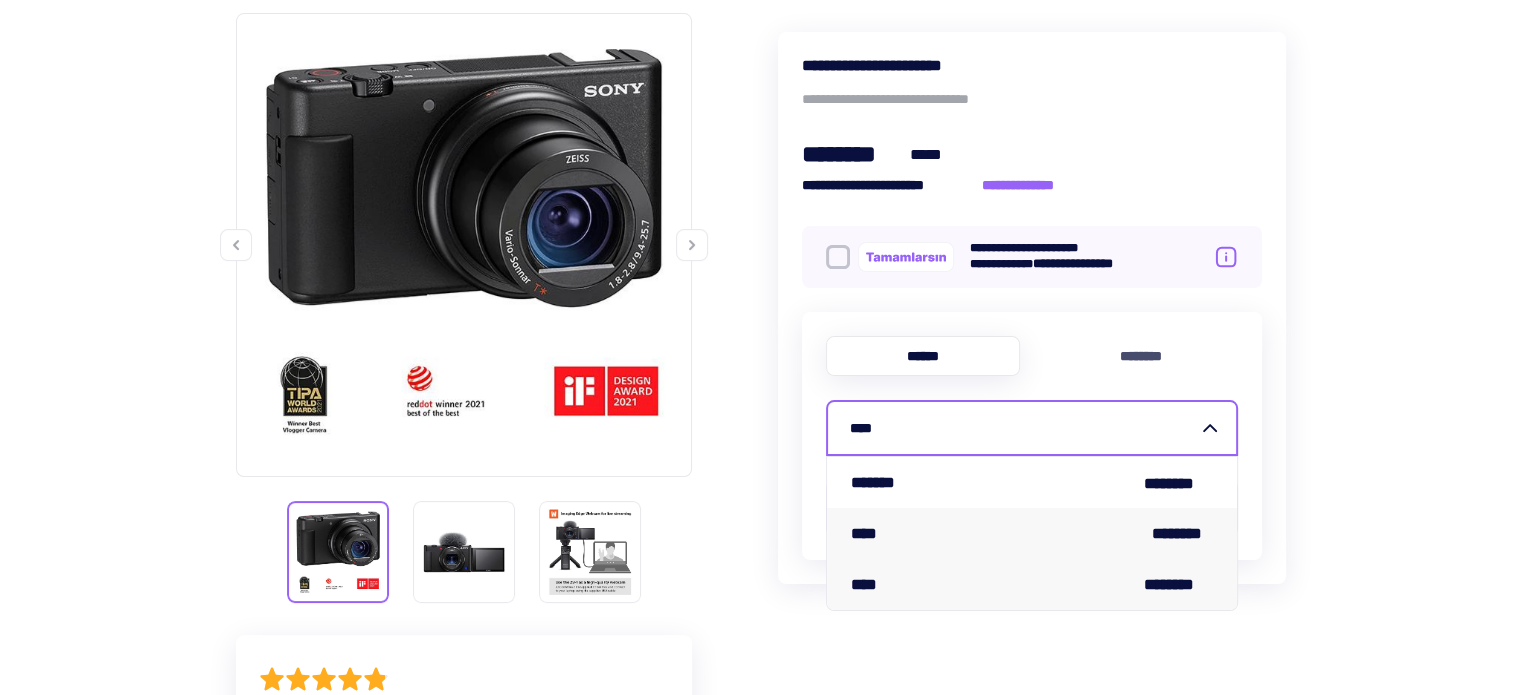 click on "**** ********" at bounding box center [1032, 533] 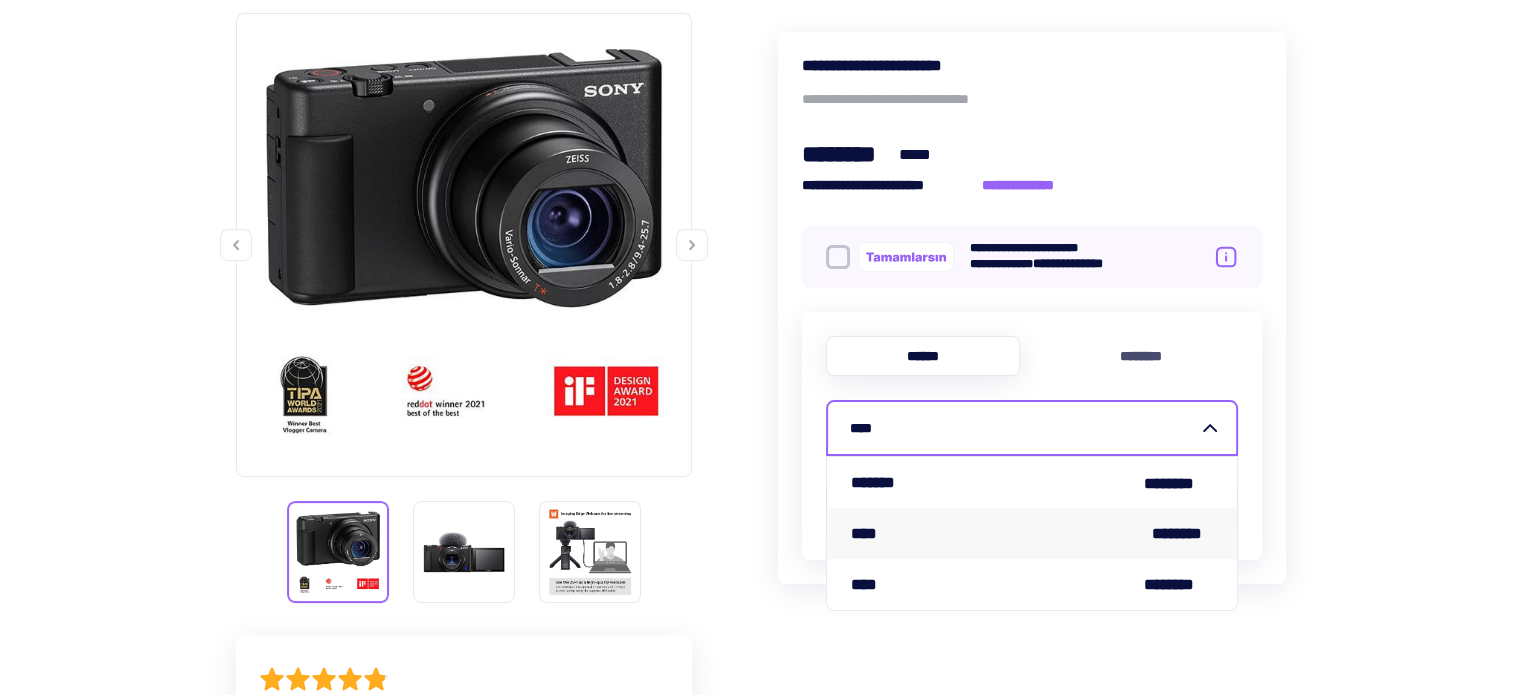 click on "****" at bounding box center [1024, 428] 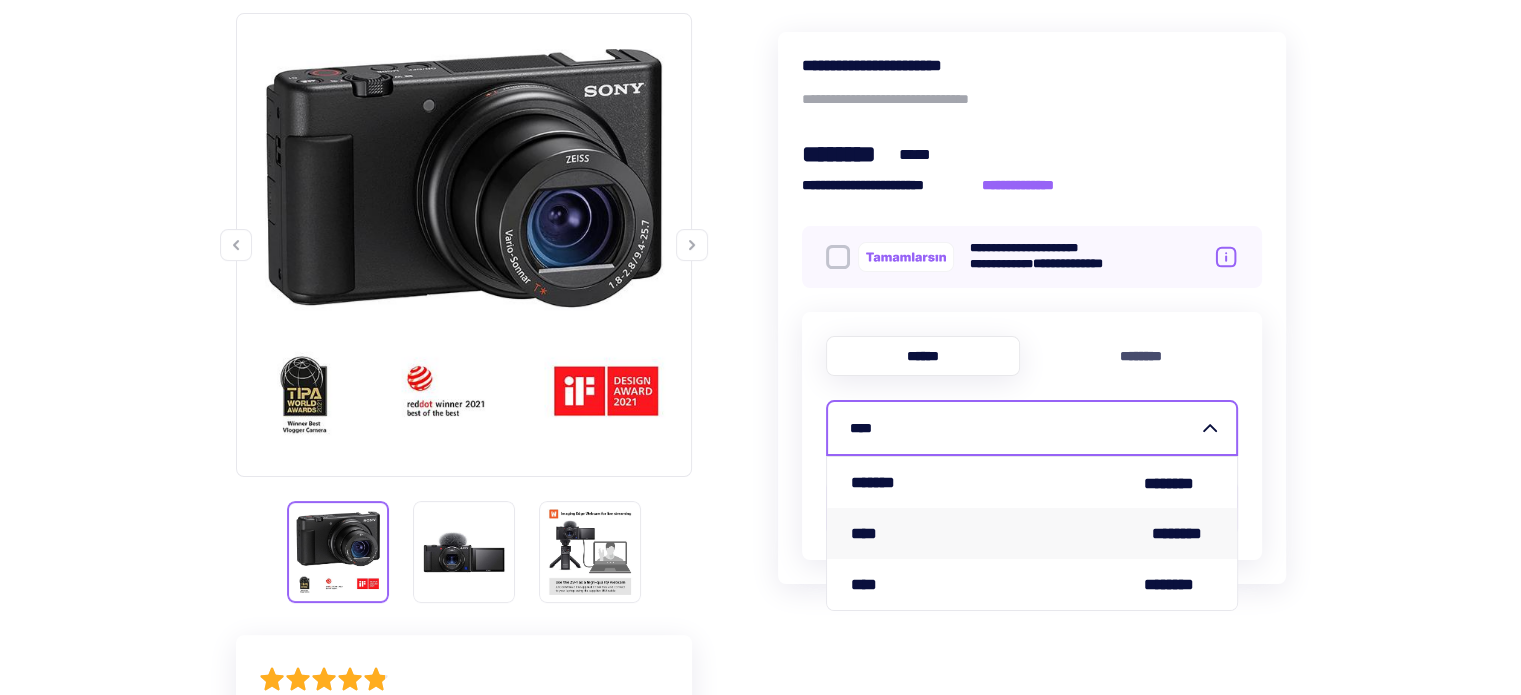 click on "****" at bounding box center [1024, 428] 